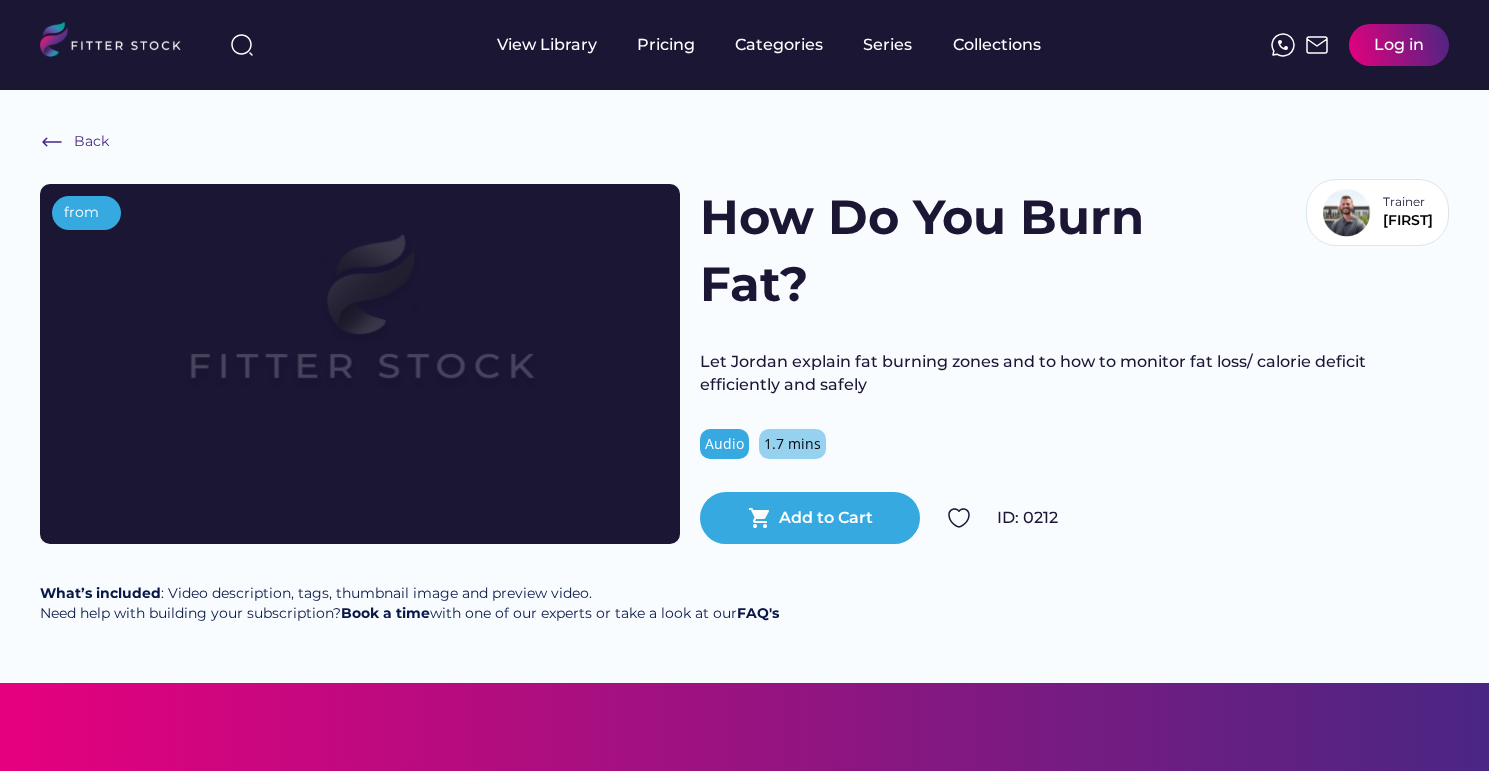 scroll, scrollTop: 0, scrollLeft: 0, axis: both 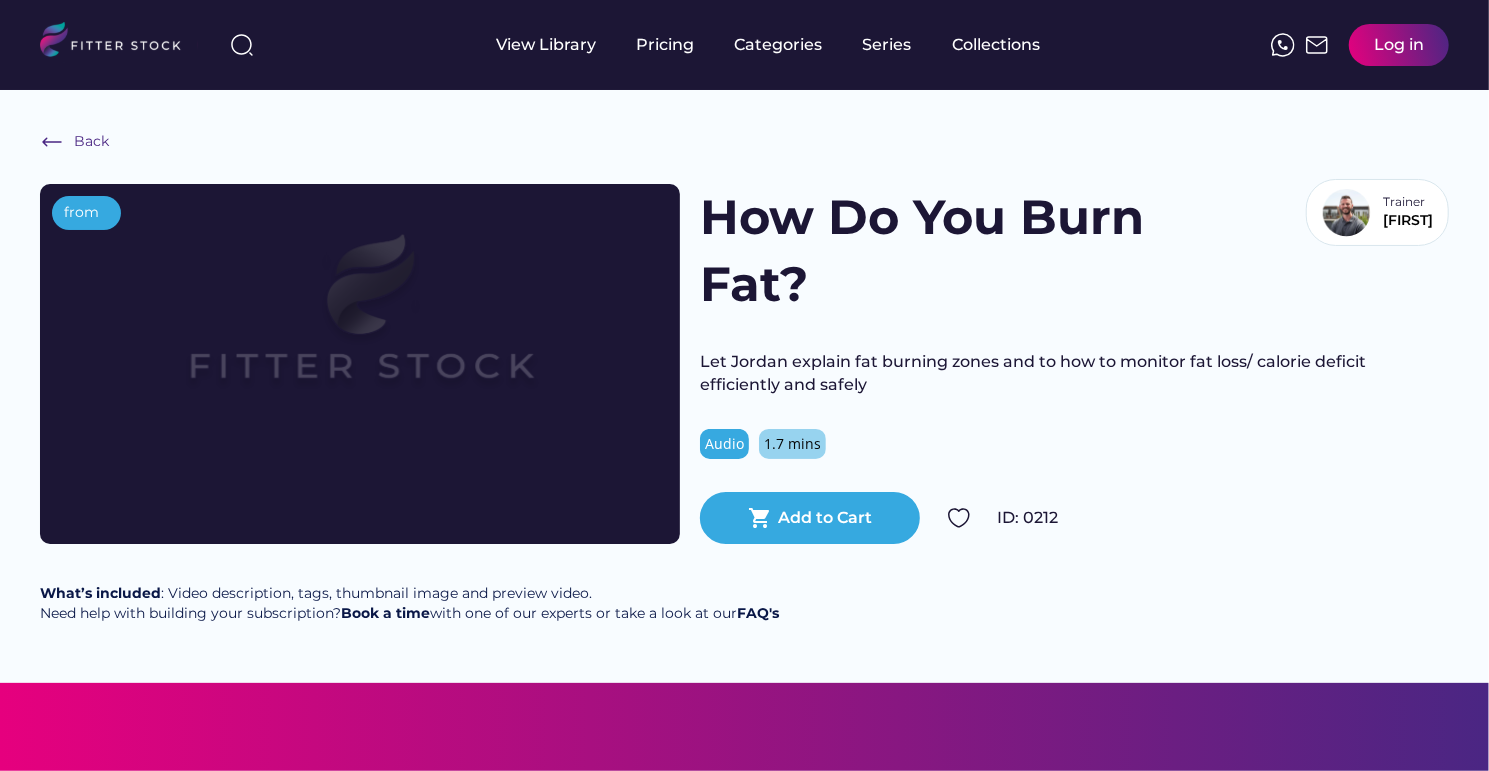 drag, startPoint x: 0, startPoint y: 0, endPoint x: 1144, endPoint y: 372, distance: 1202.963 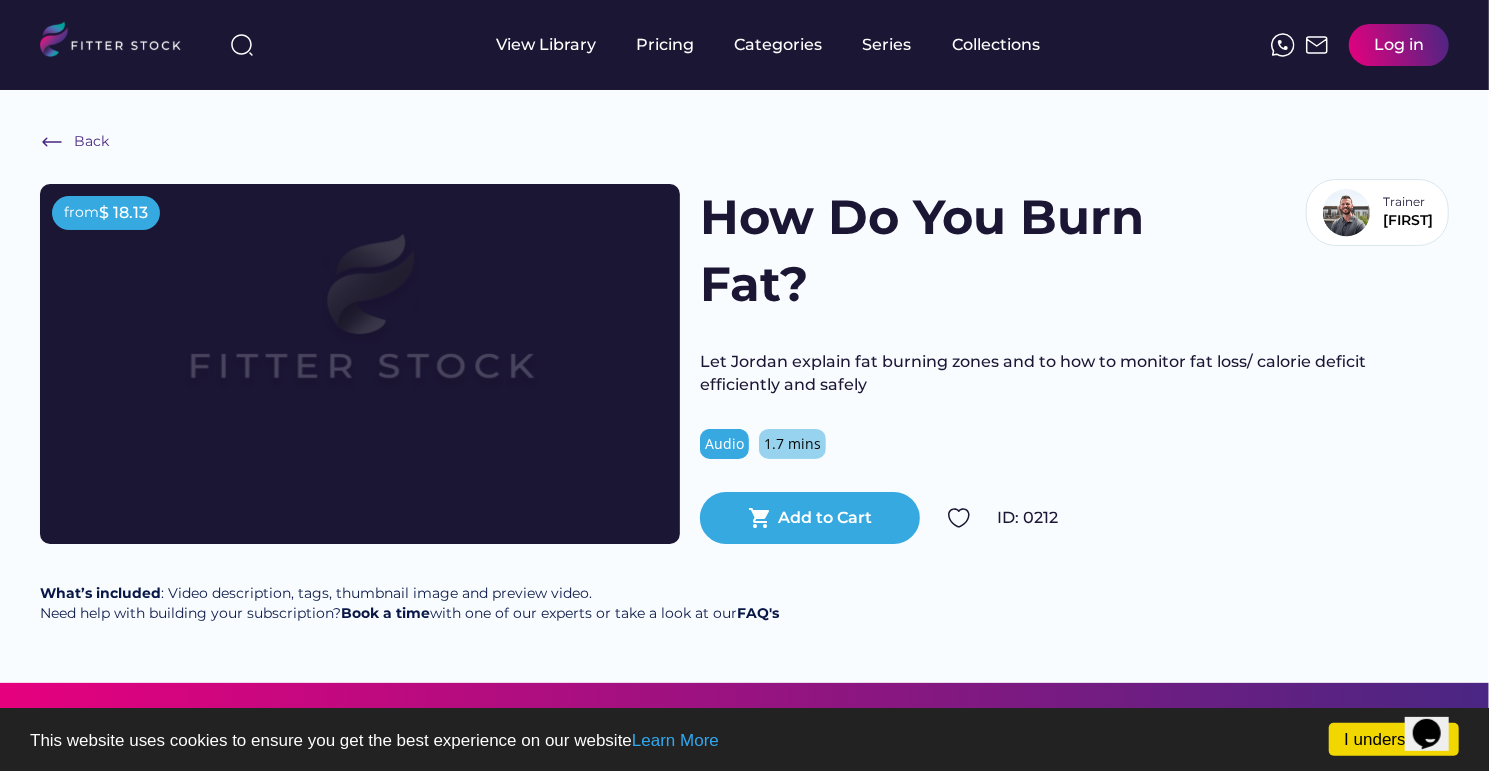 scroll, scrollTop: 0, scrollLeft: 0, axis: both 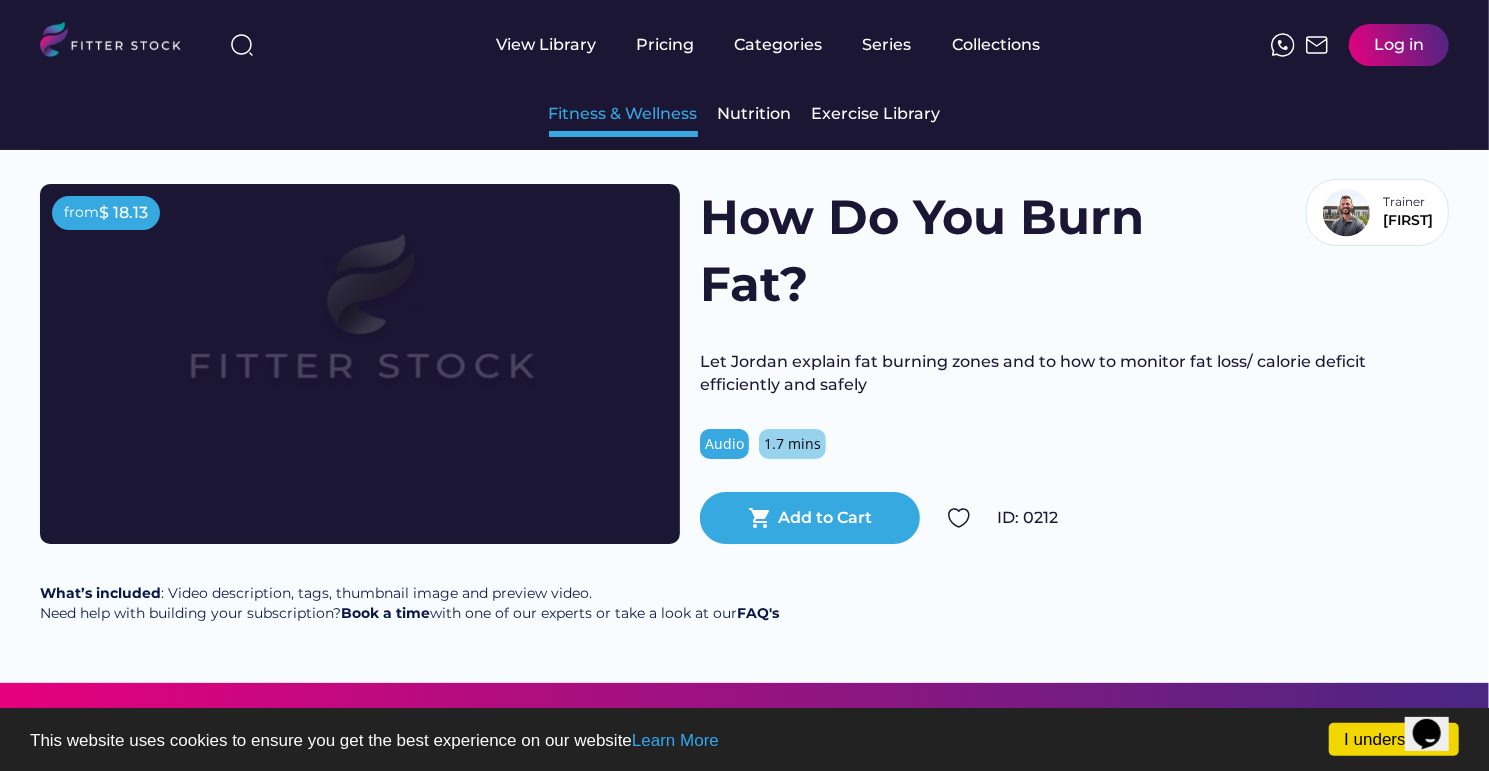 click on "Fitness & Wellness" at bounding box center [623, 114] 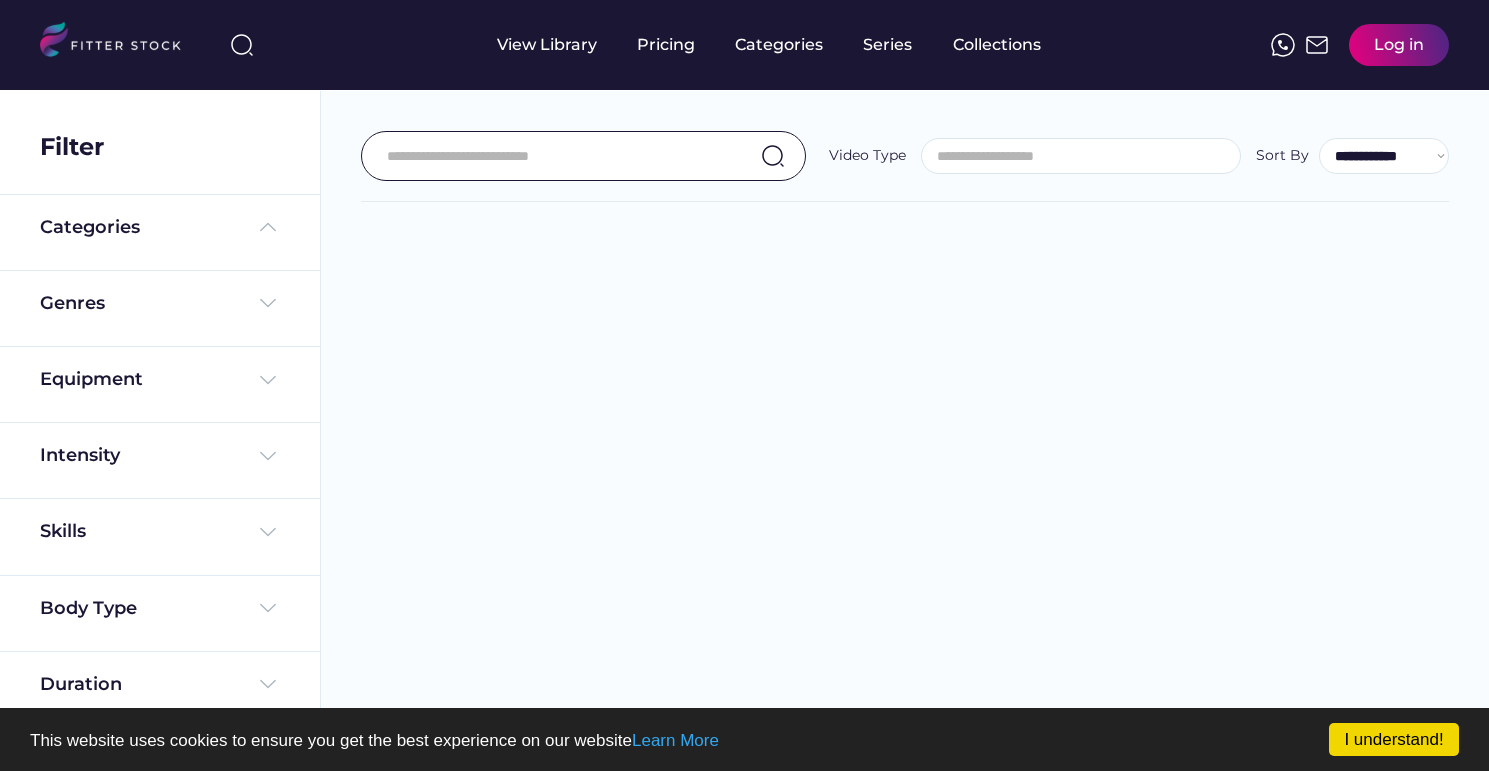 select 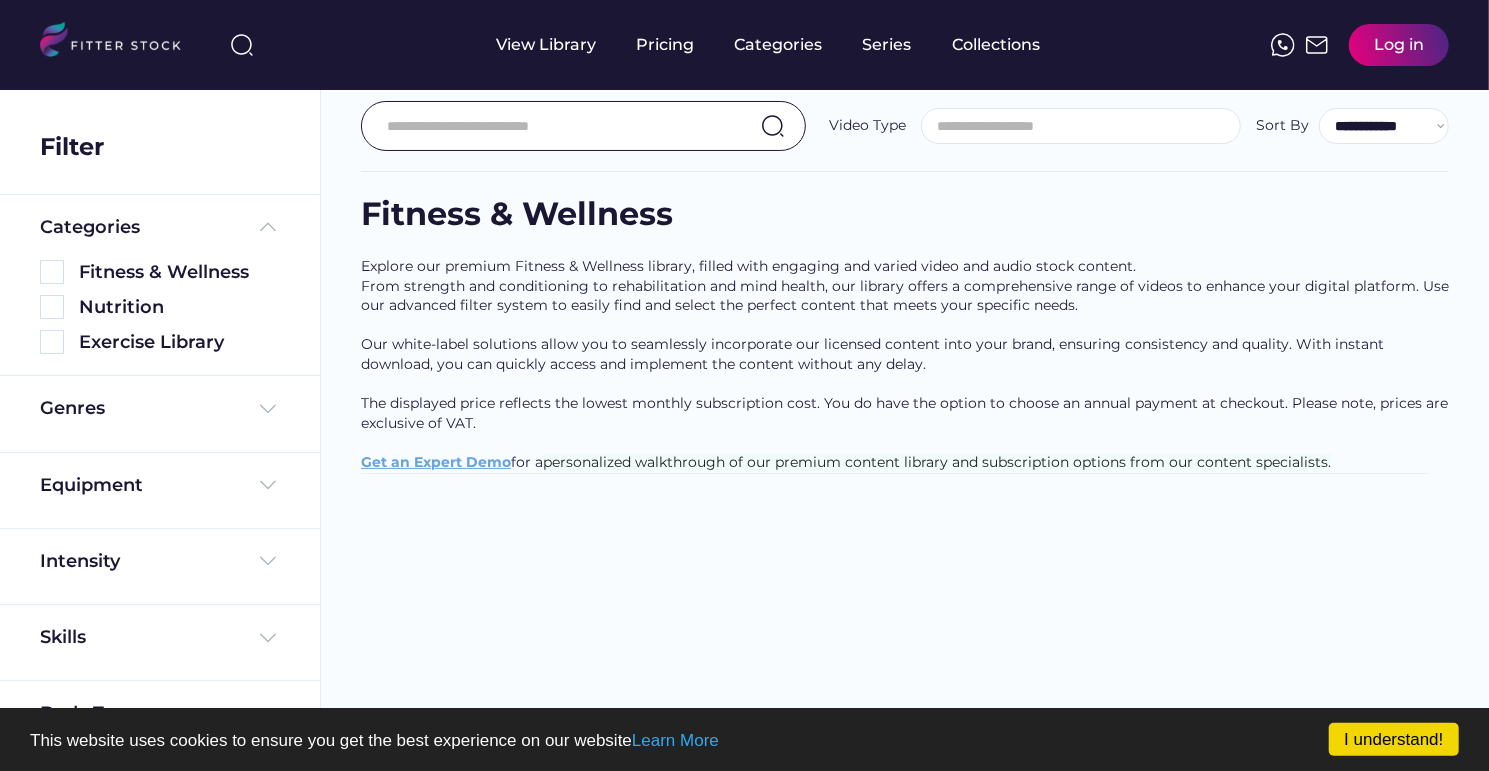 scroll, scrollTop: 31, scrollLeft: 0, axis: vertical 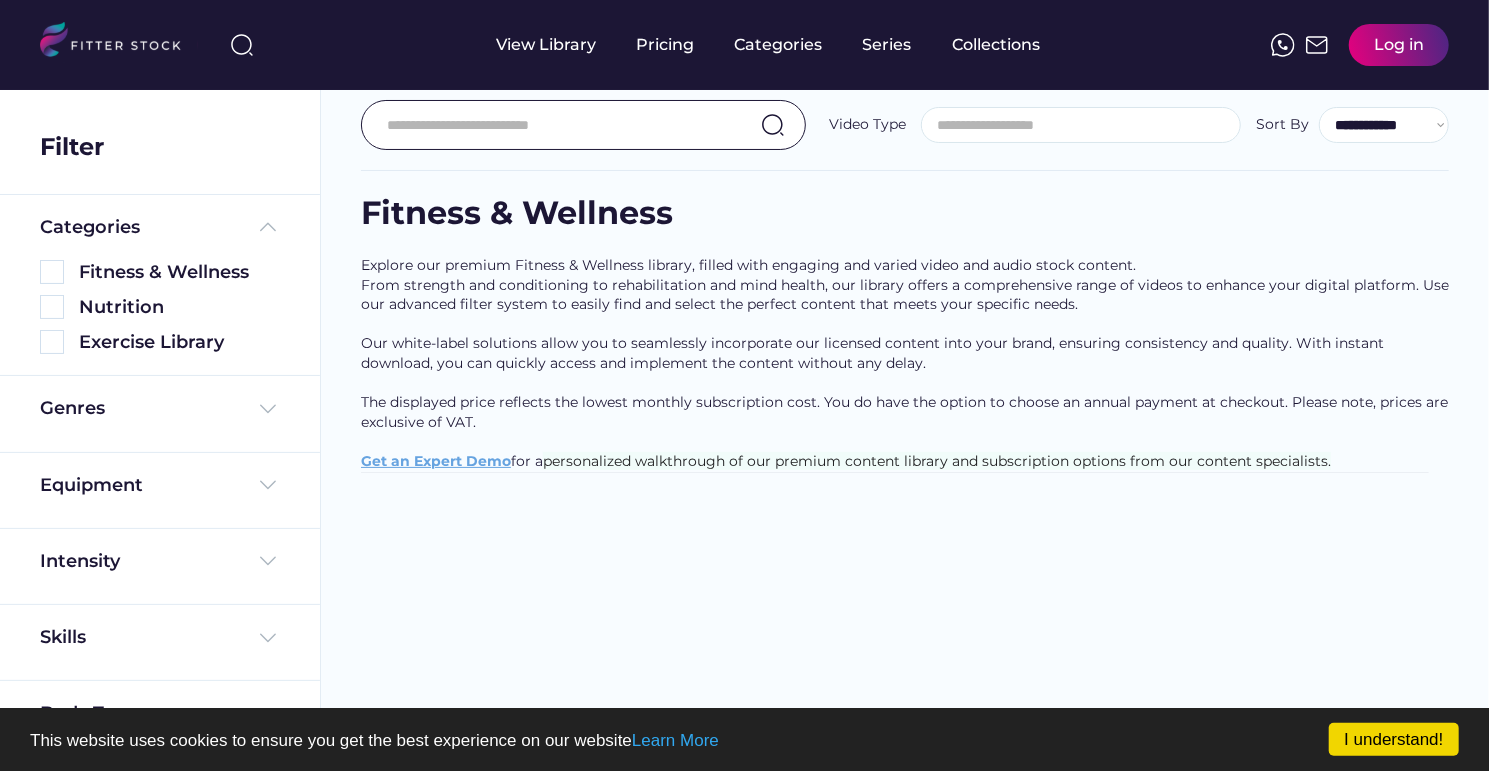 select on "**********" 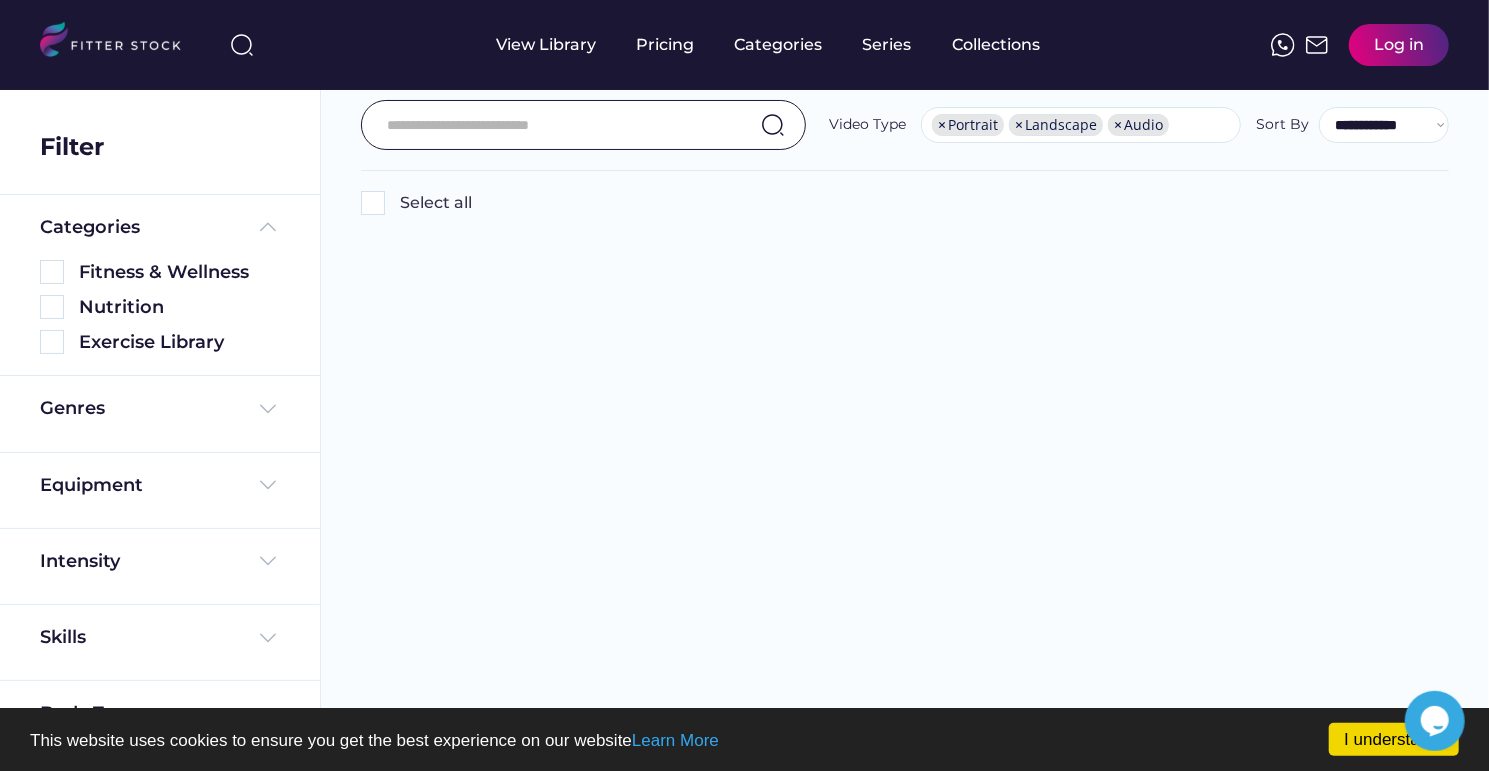 scroll, scrollTop: 0, scrollLeft: 0, axis: both 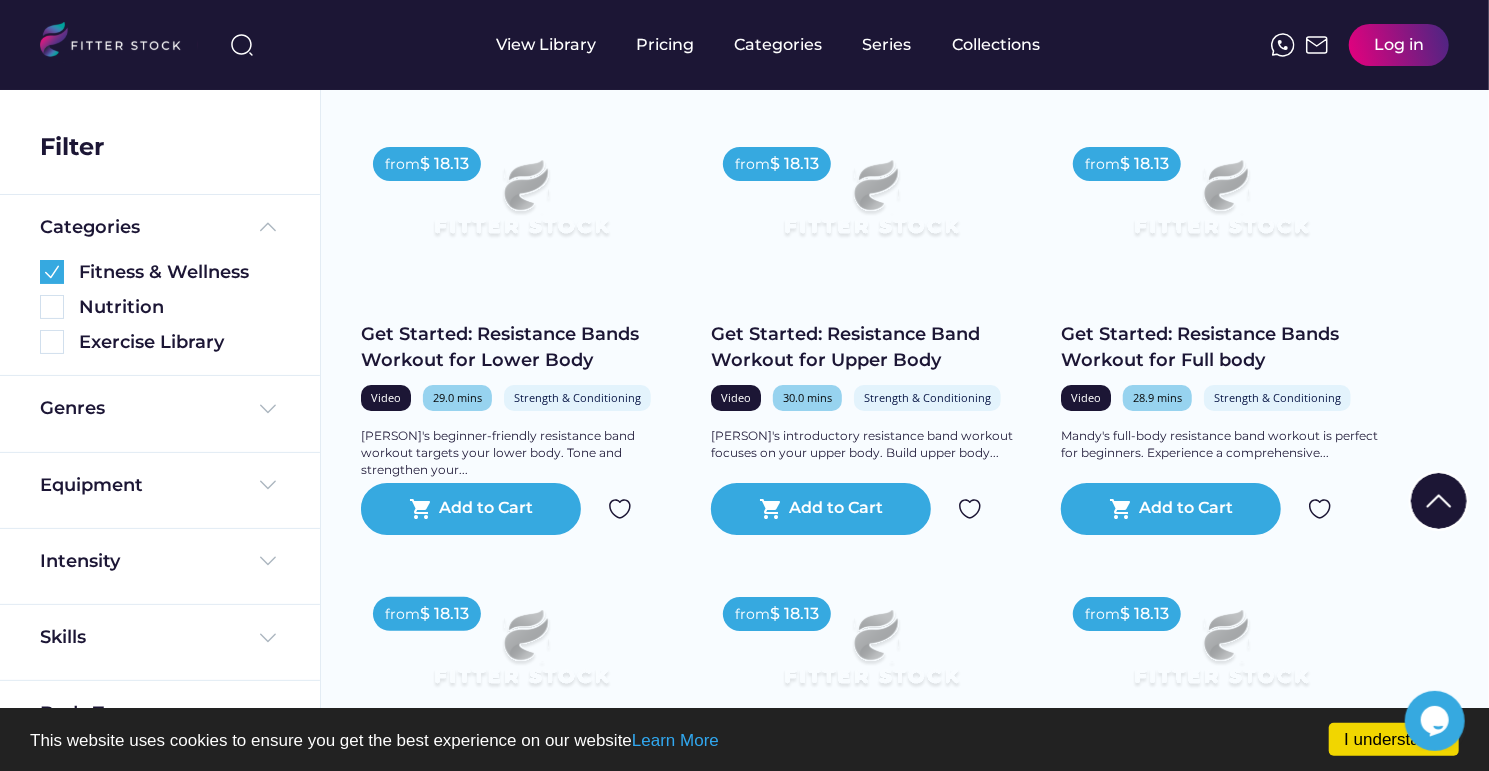 click on "Get Started: Resistance Band Workout for Upper Body" at bounding box center (871, 347) 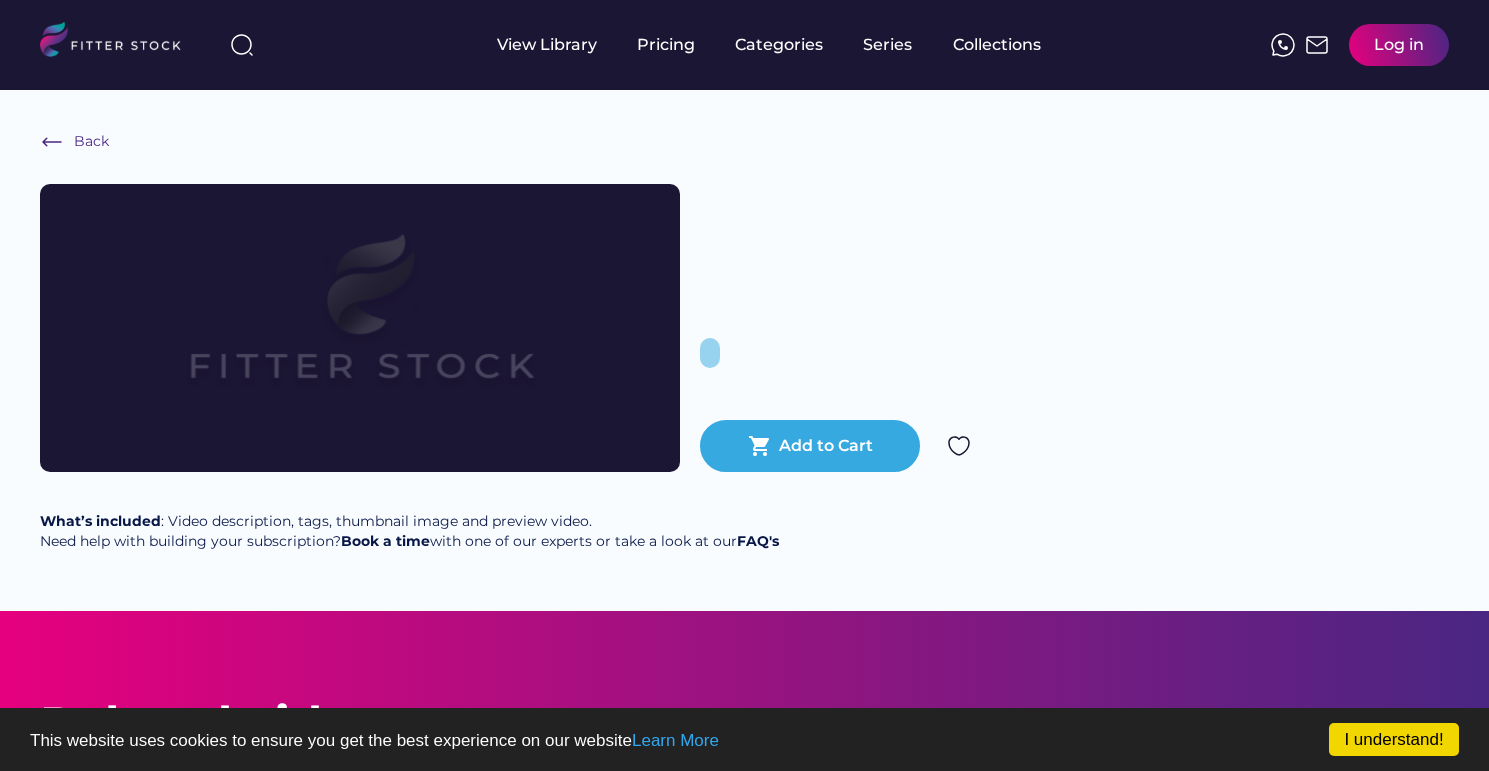 scroll, scrollTop: 0, scrollLeft: 0, axis: both 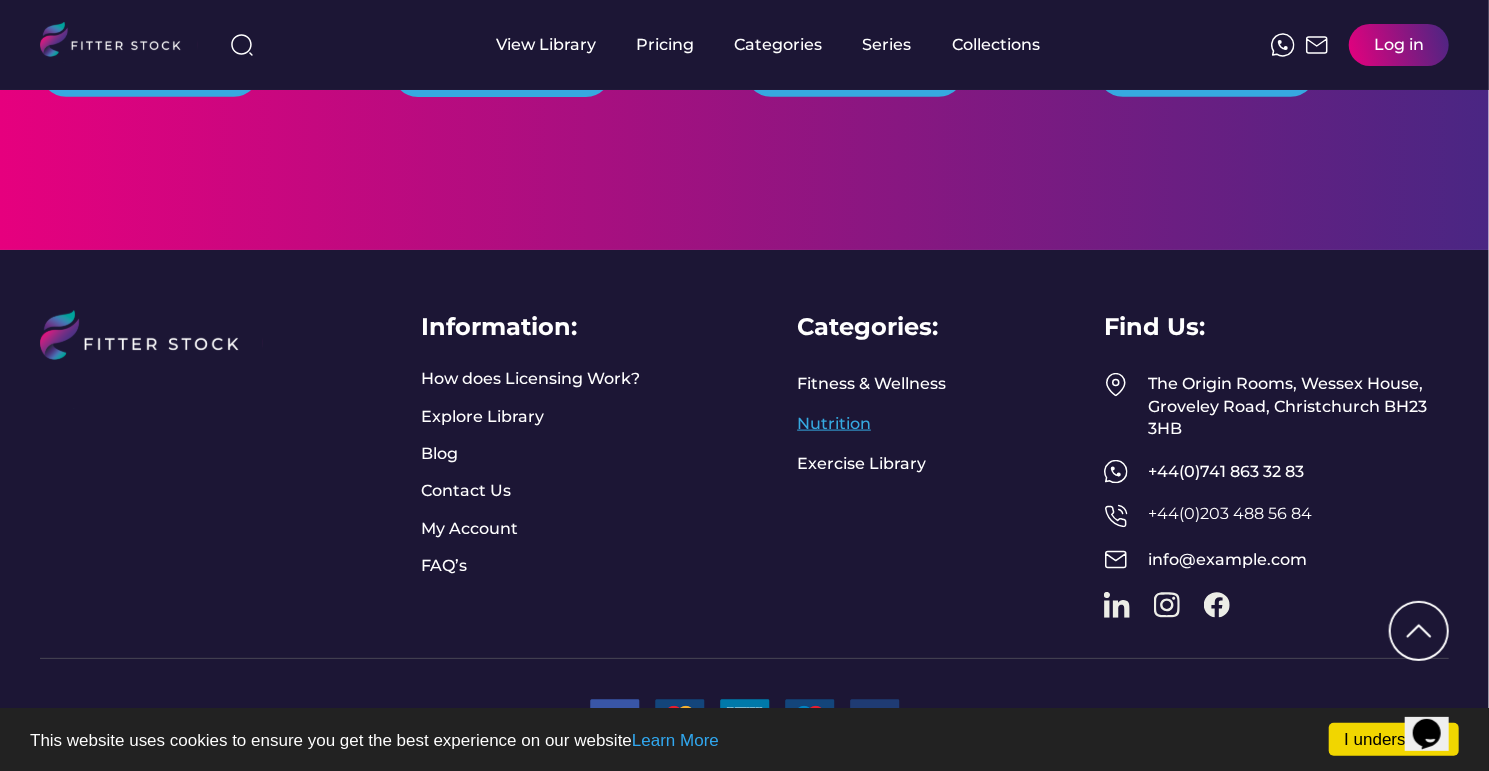 click on "Nutrition" at bounding box center [834, 424] 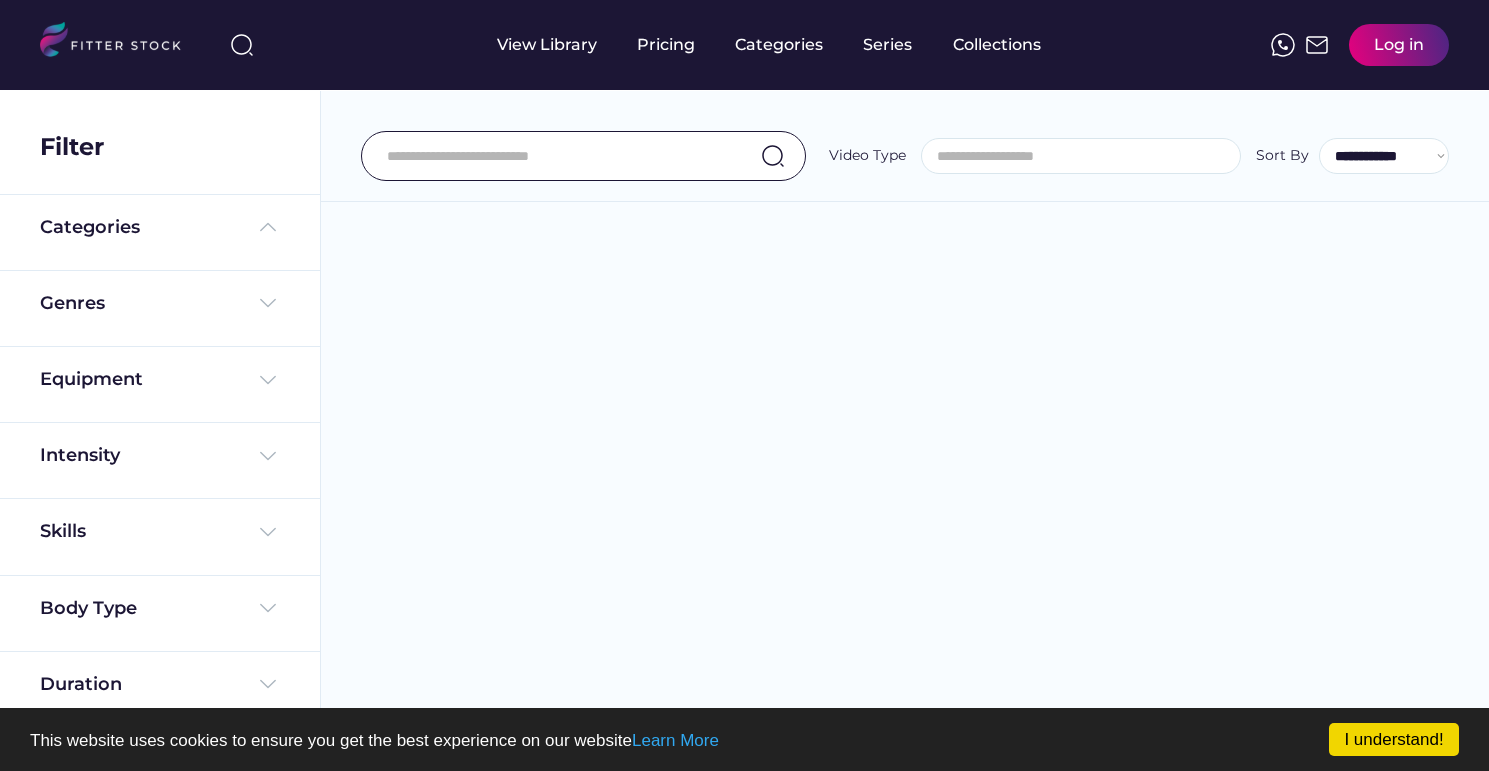 select 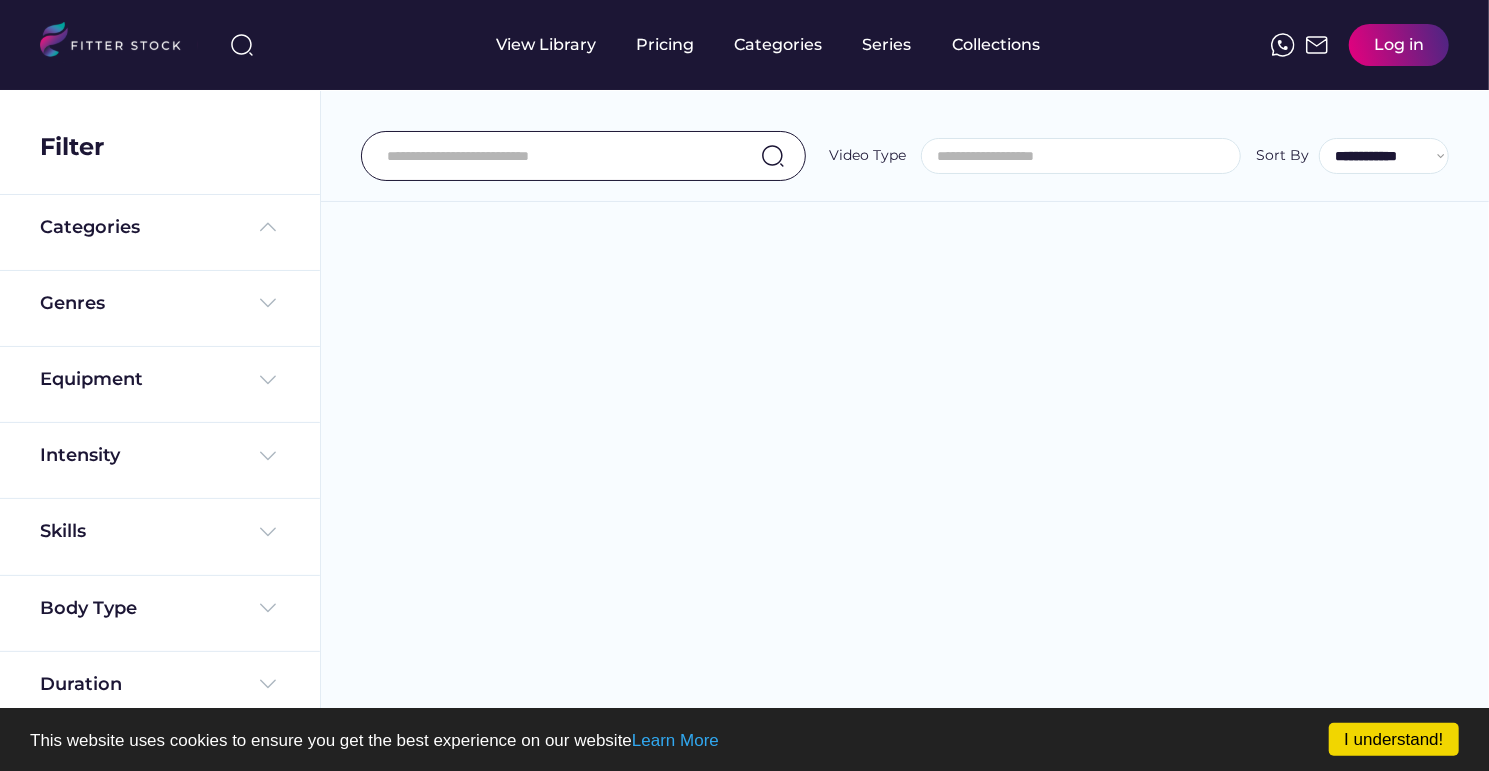 select on "**********" 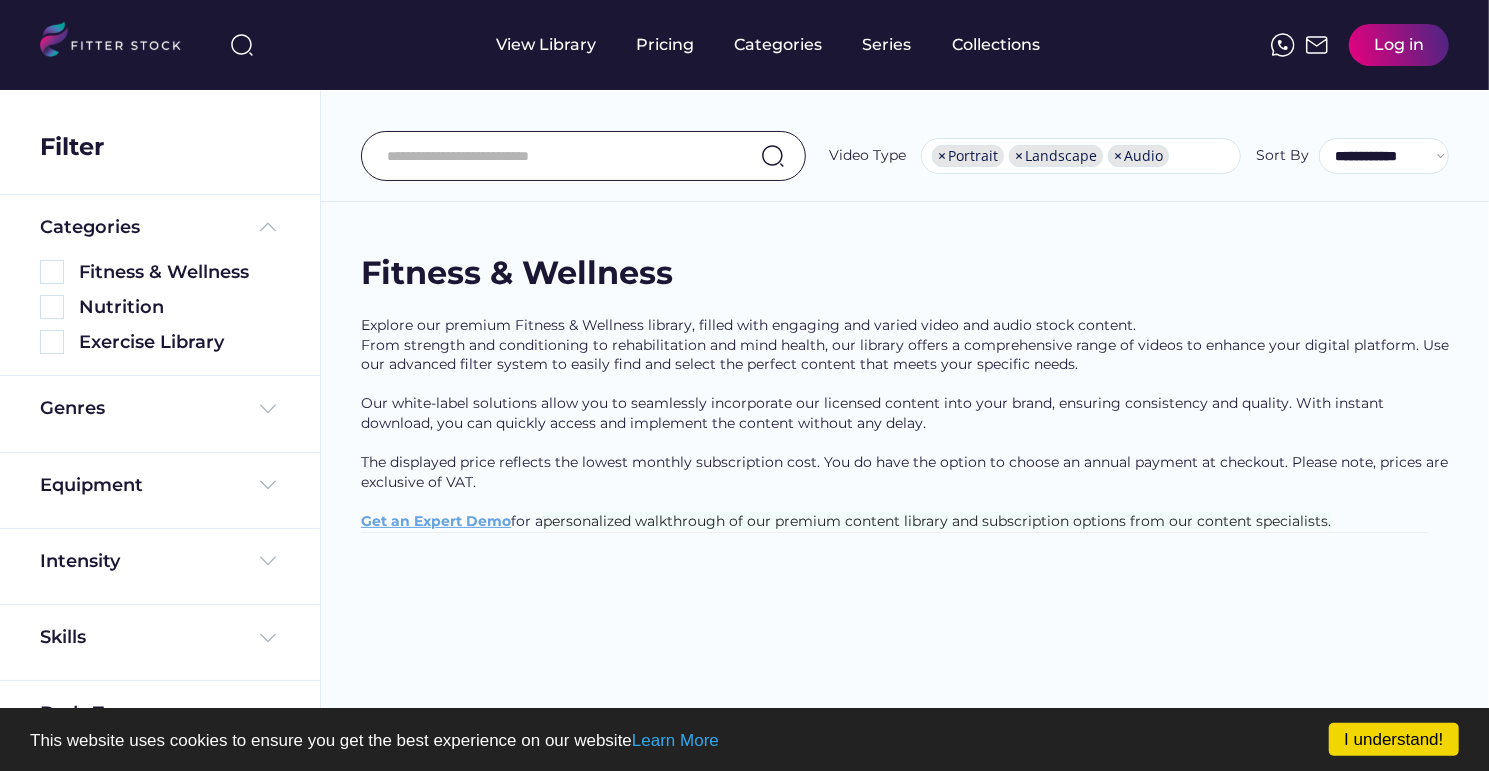 scroll, scrollTop: 34, scrollLeft: 0, axis: vertical 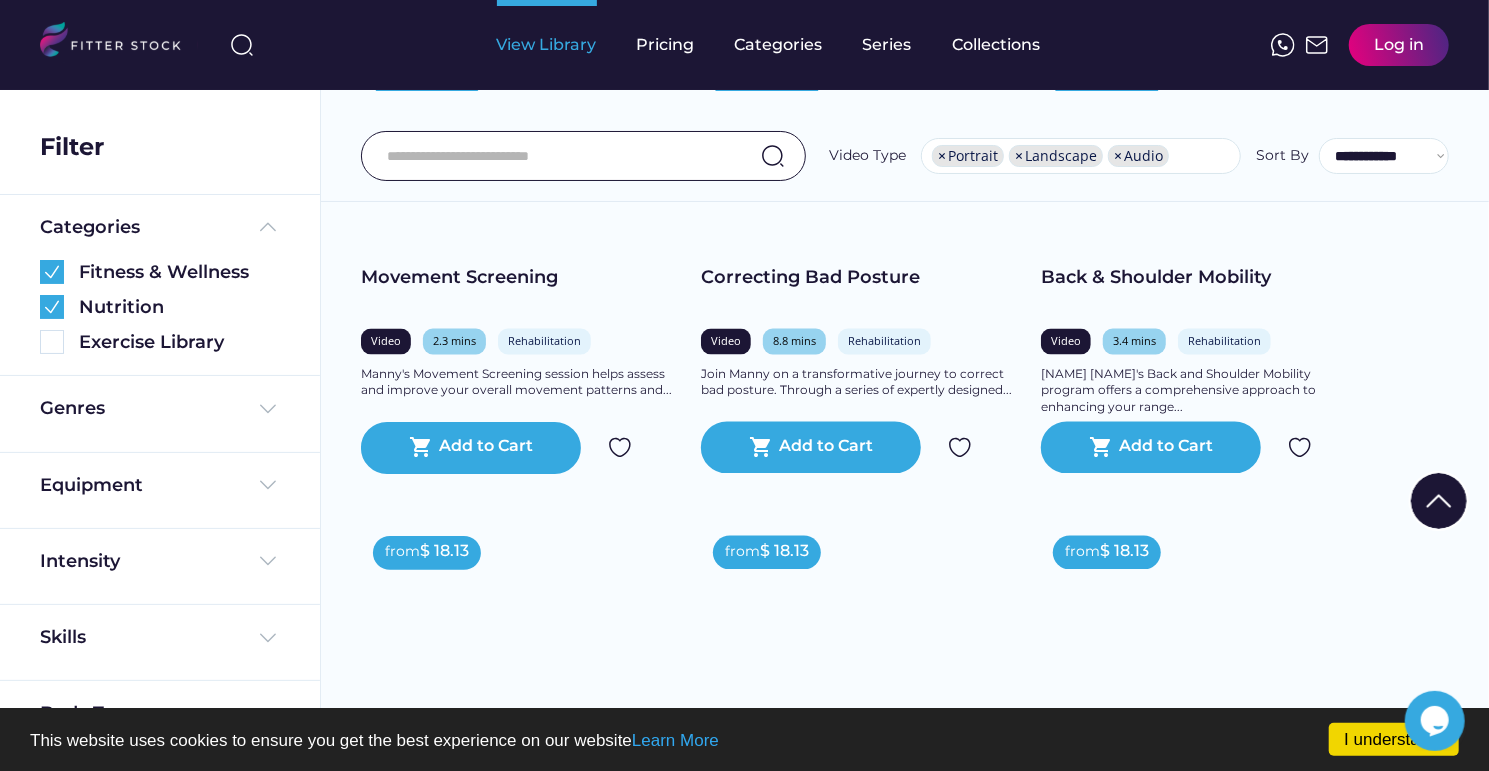 click on "View Library" at bounding box center [547, 45] 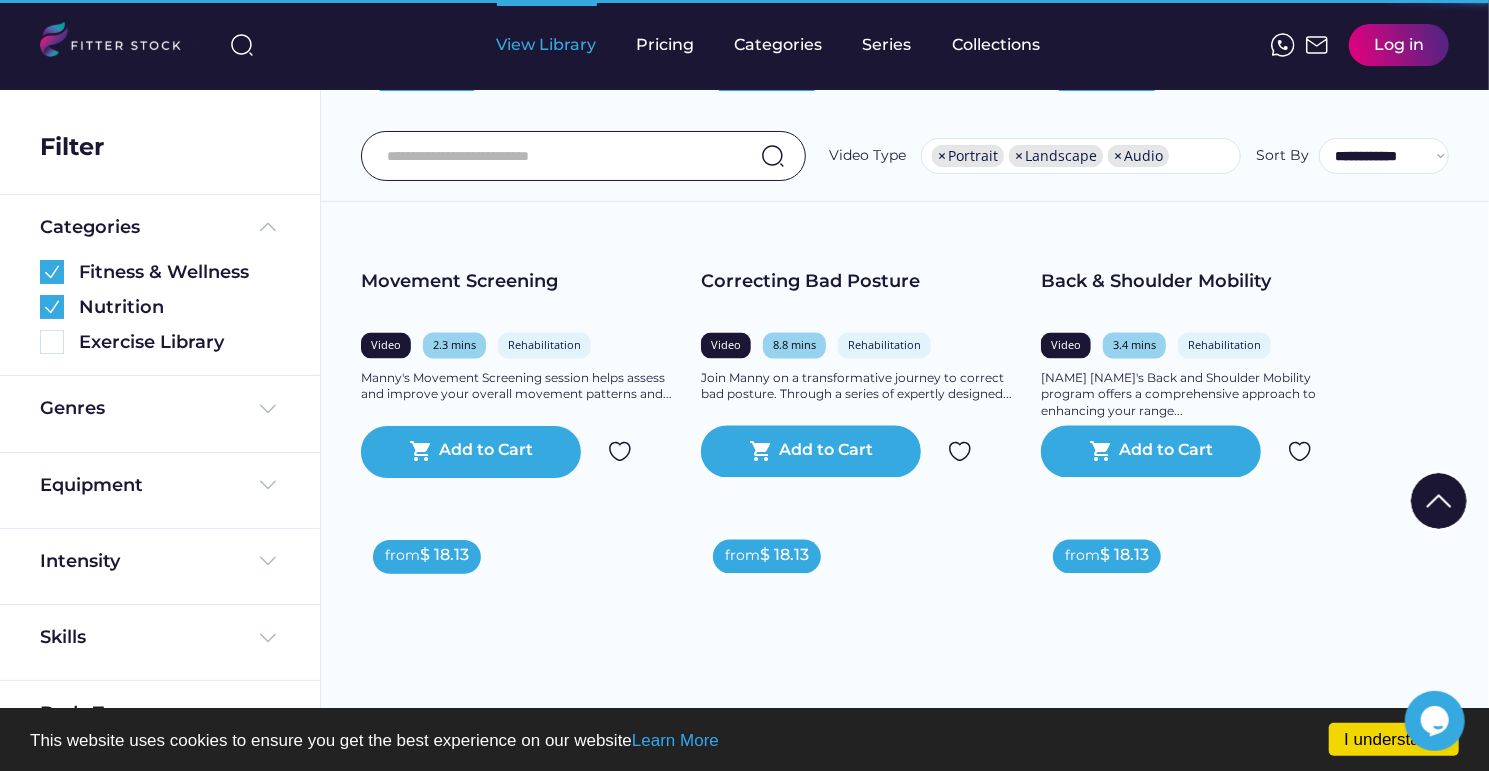 scroll, scrollTop: 10371, scrollLeft: 0, axis: vertical 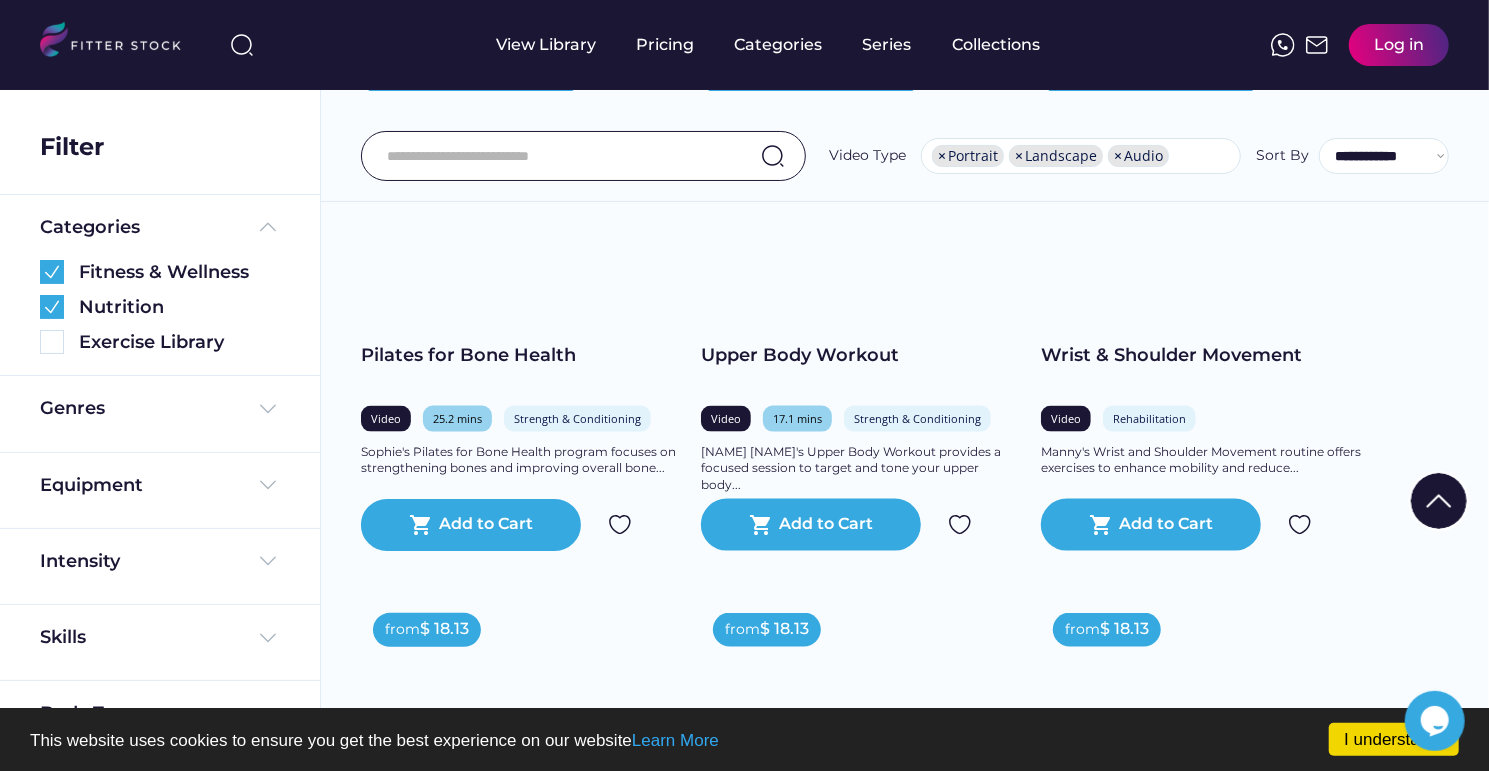 click 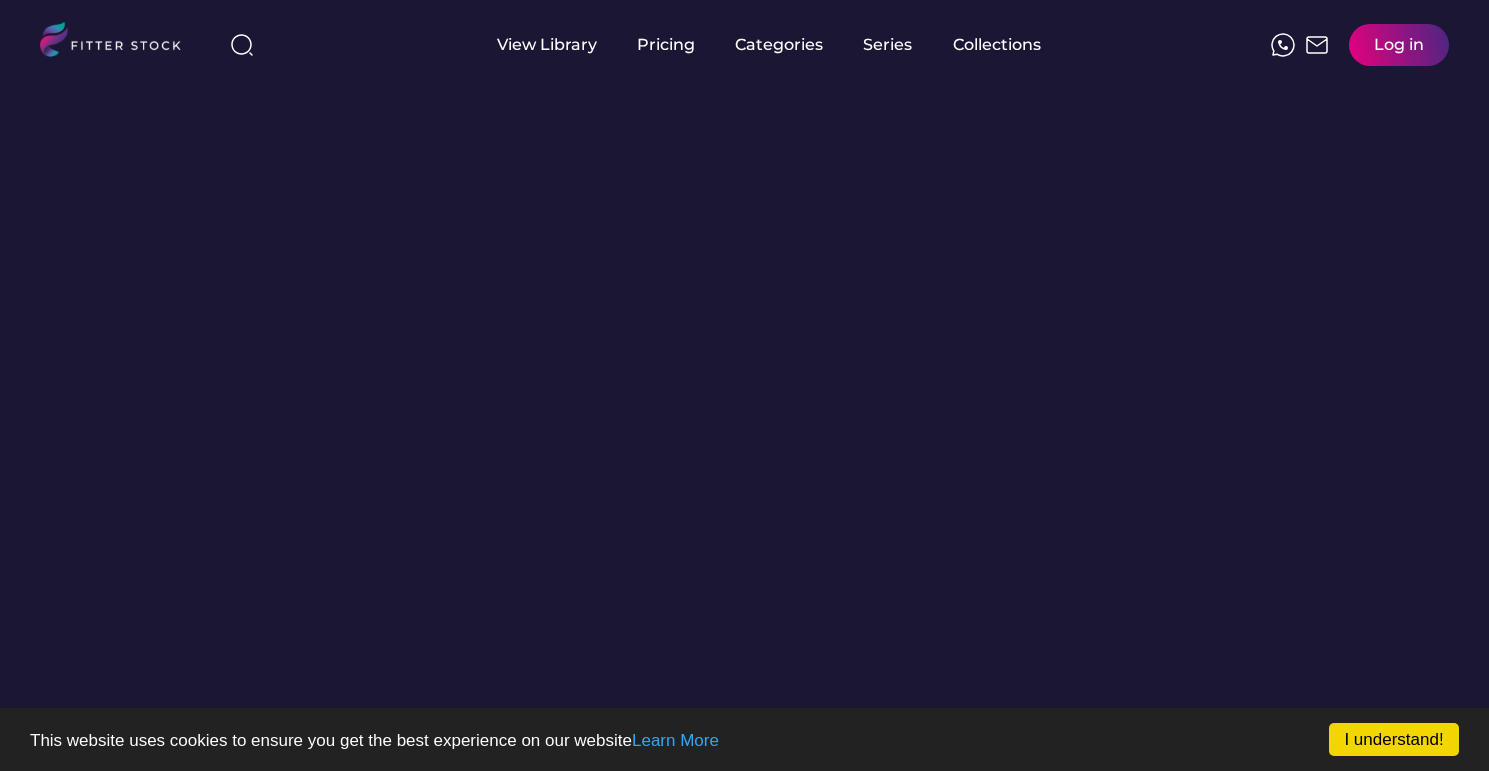 scroll, scrollTop: 0, scrollLeft: 0, axis: both 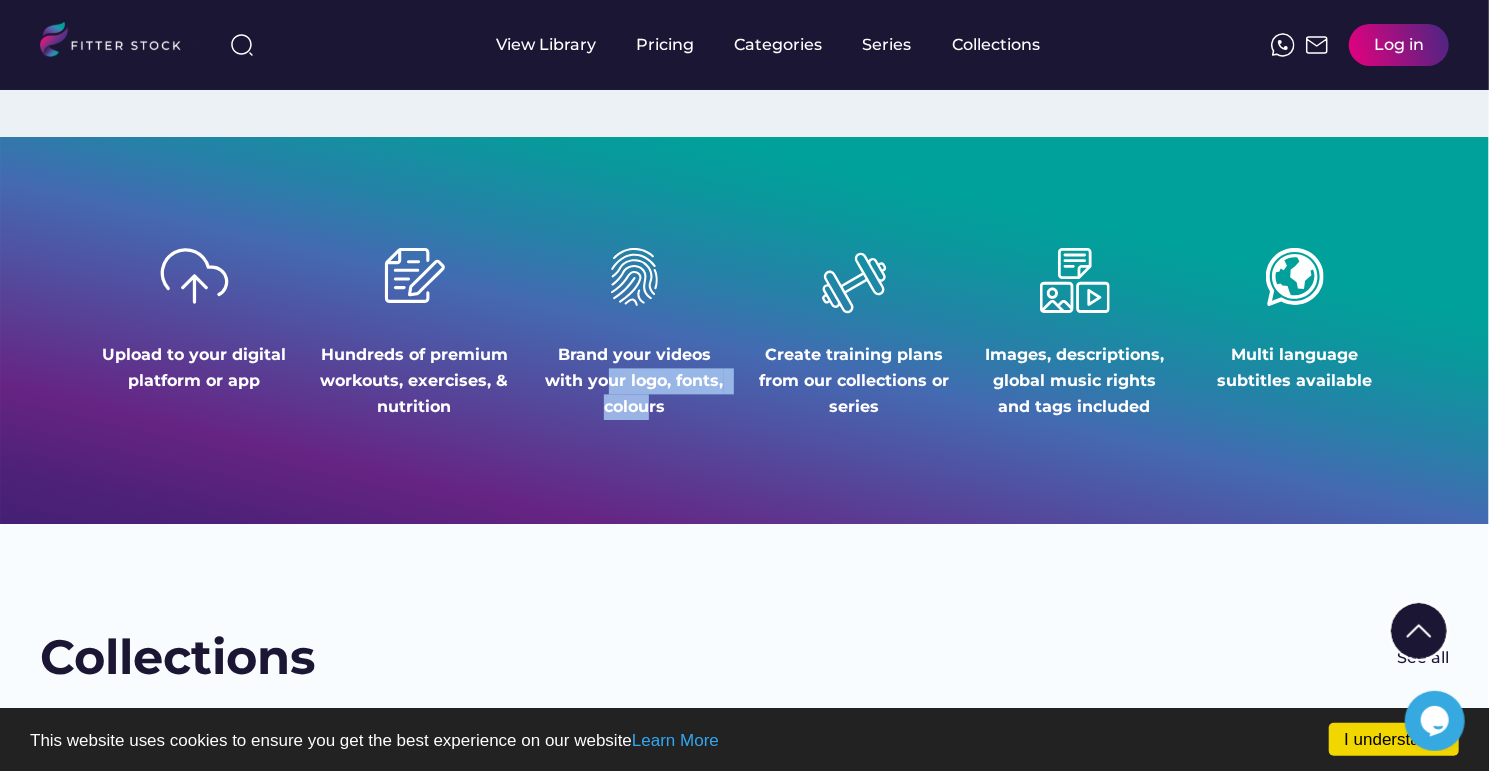 drag, startPoint x: 647, startPoint y: 405, endPoint x: 604, endPoint y: 373, distance: 53.600372 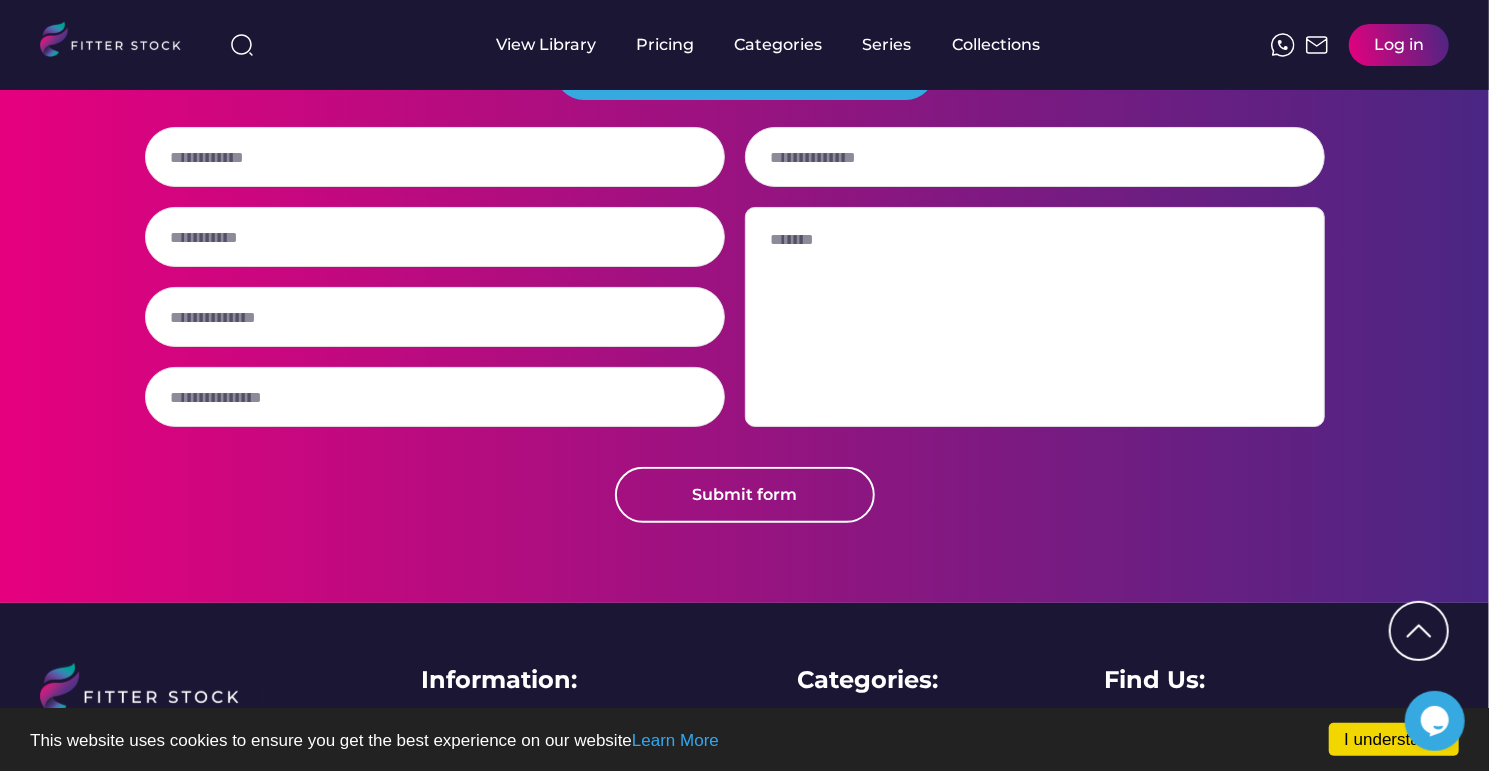 scroll, scrollTop: 5279, scrollLeft: 0, axis: vertical 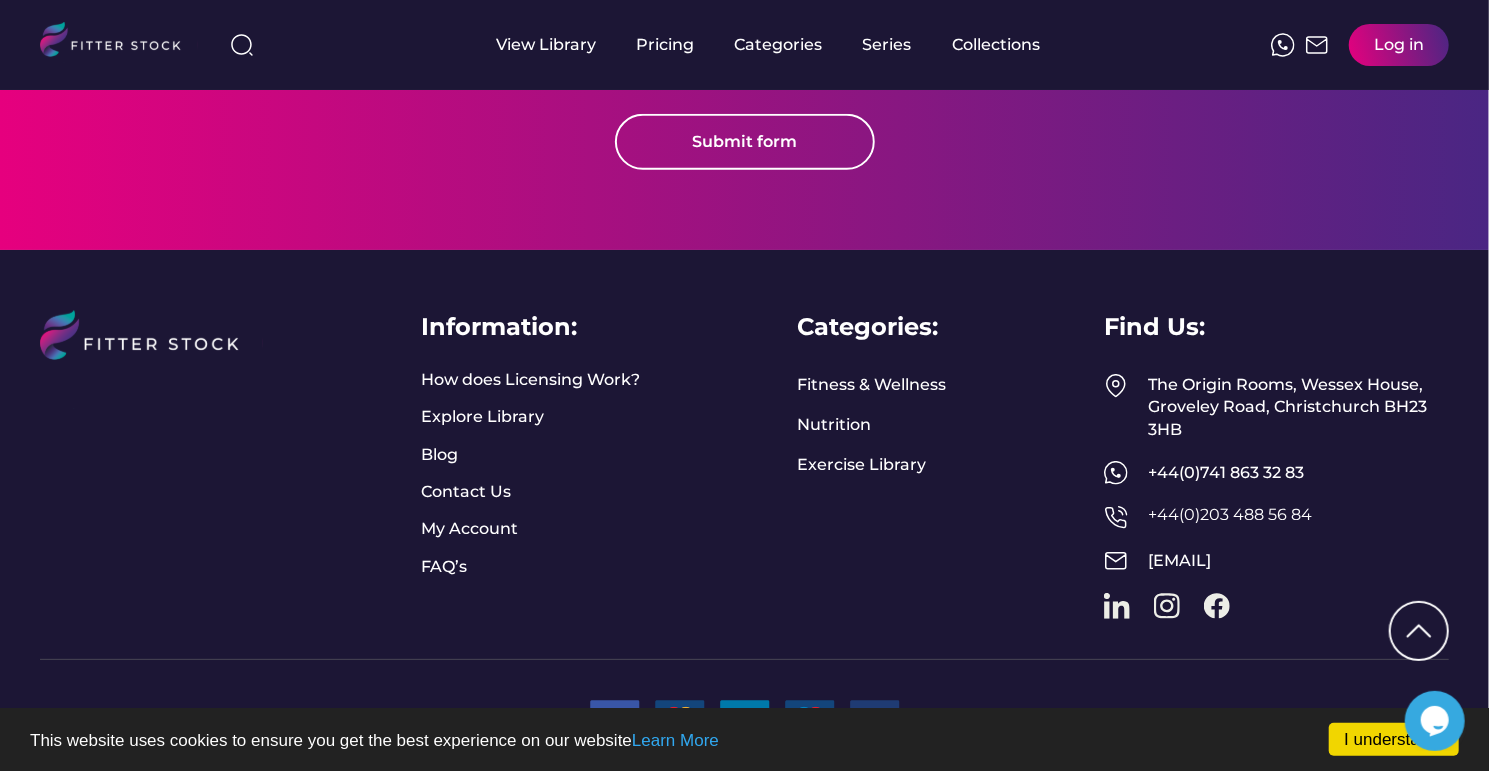click on "Information: How does Licensing Work? Explore Library Blog Contact Us My Account FAQ’s Categories: Fitness & Wellness Nutrition Exercise Library Find Us: The Origin Rooms, Wessex House, Groveley Road, Christchurch BH23 3HB +44(0)741 863 32 83 +44(0)203 488 56 84 info@fitterstock.com" at bounding box center (744, 455) 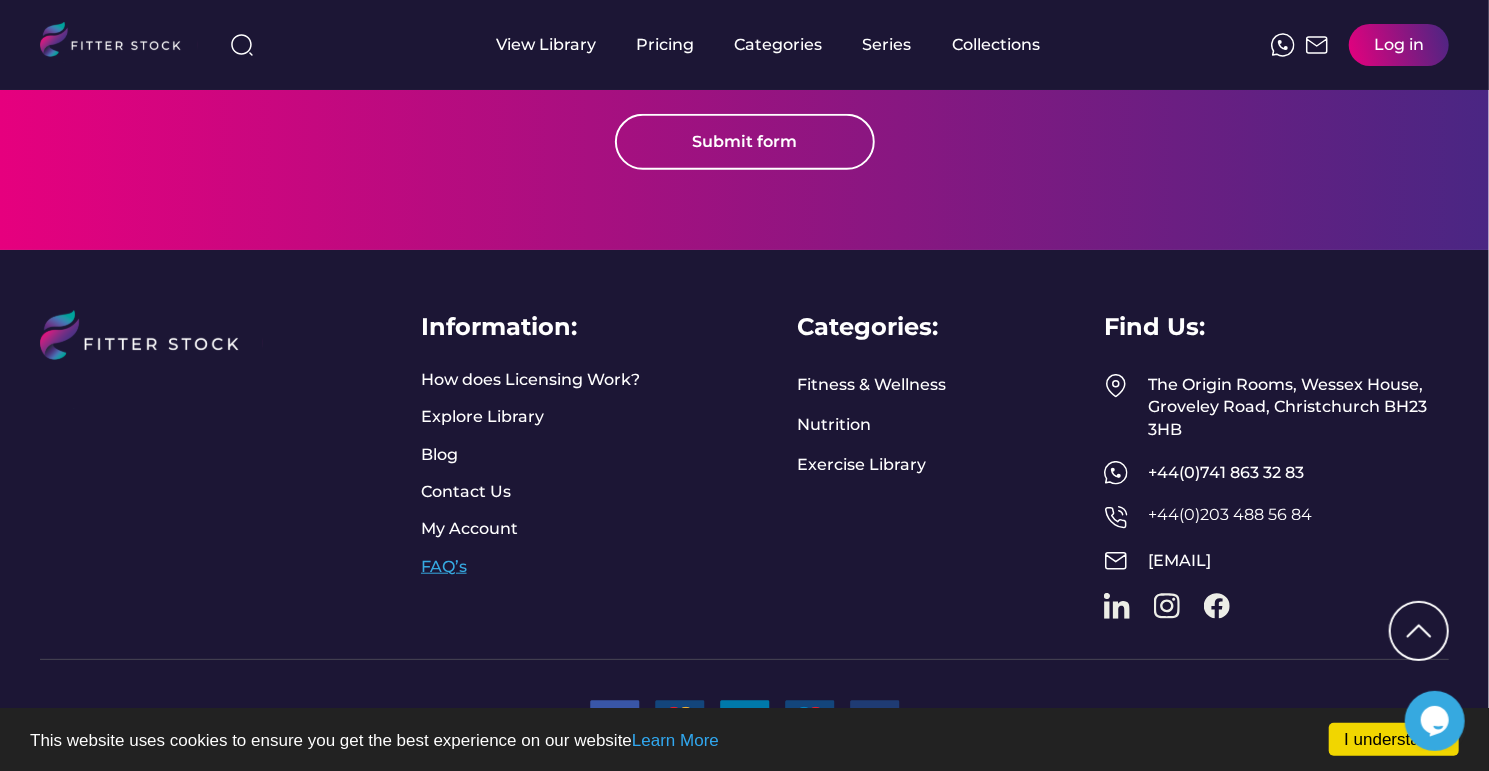 click on "FAQ’s" at bounding box center [446, 567] 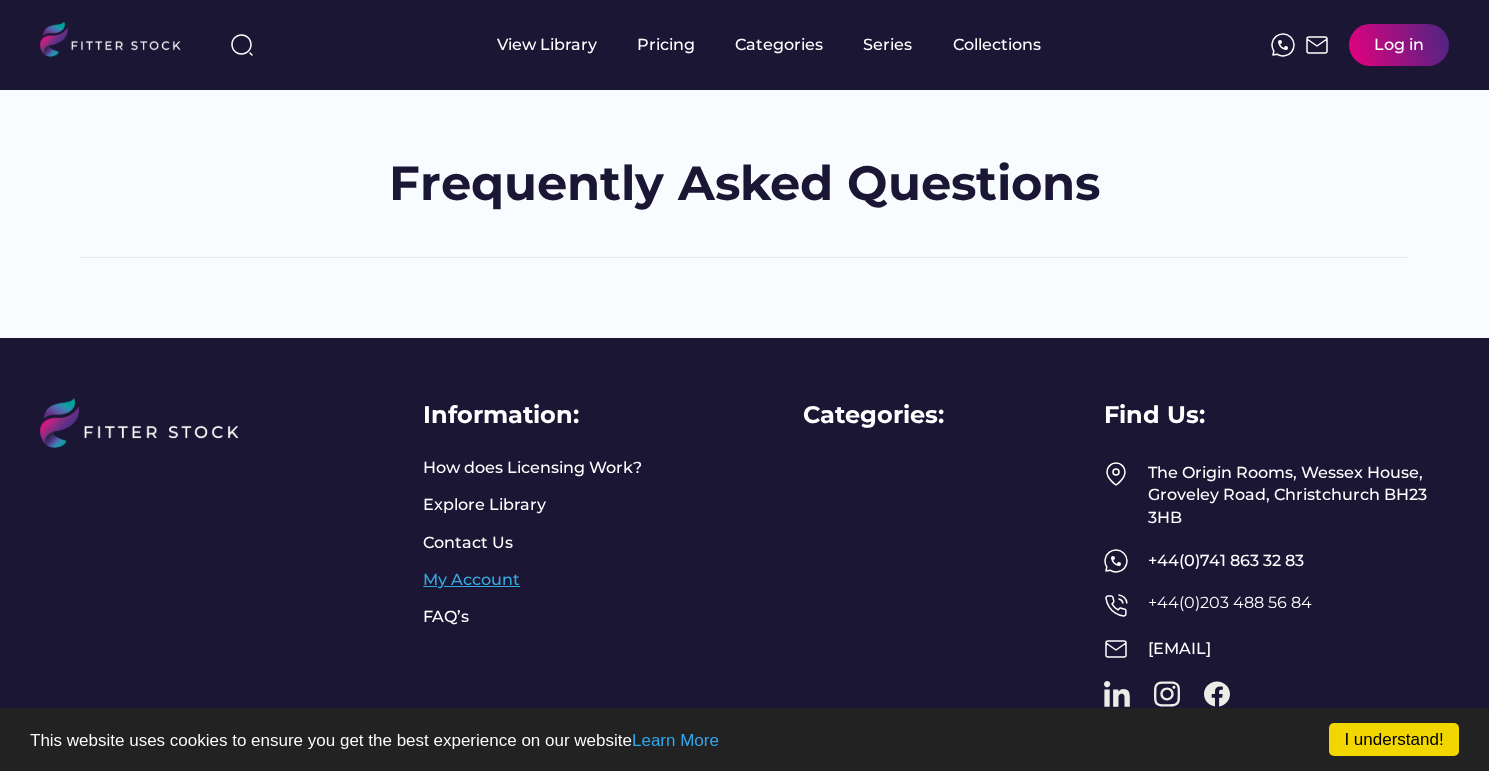 scroll, scrollTop: 0, scrollLeft: 0, axis: both 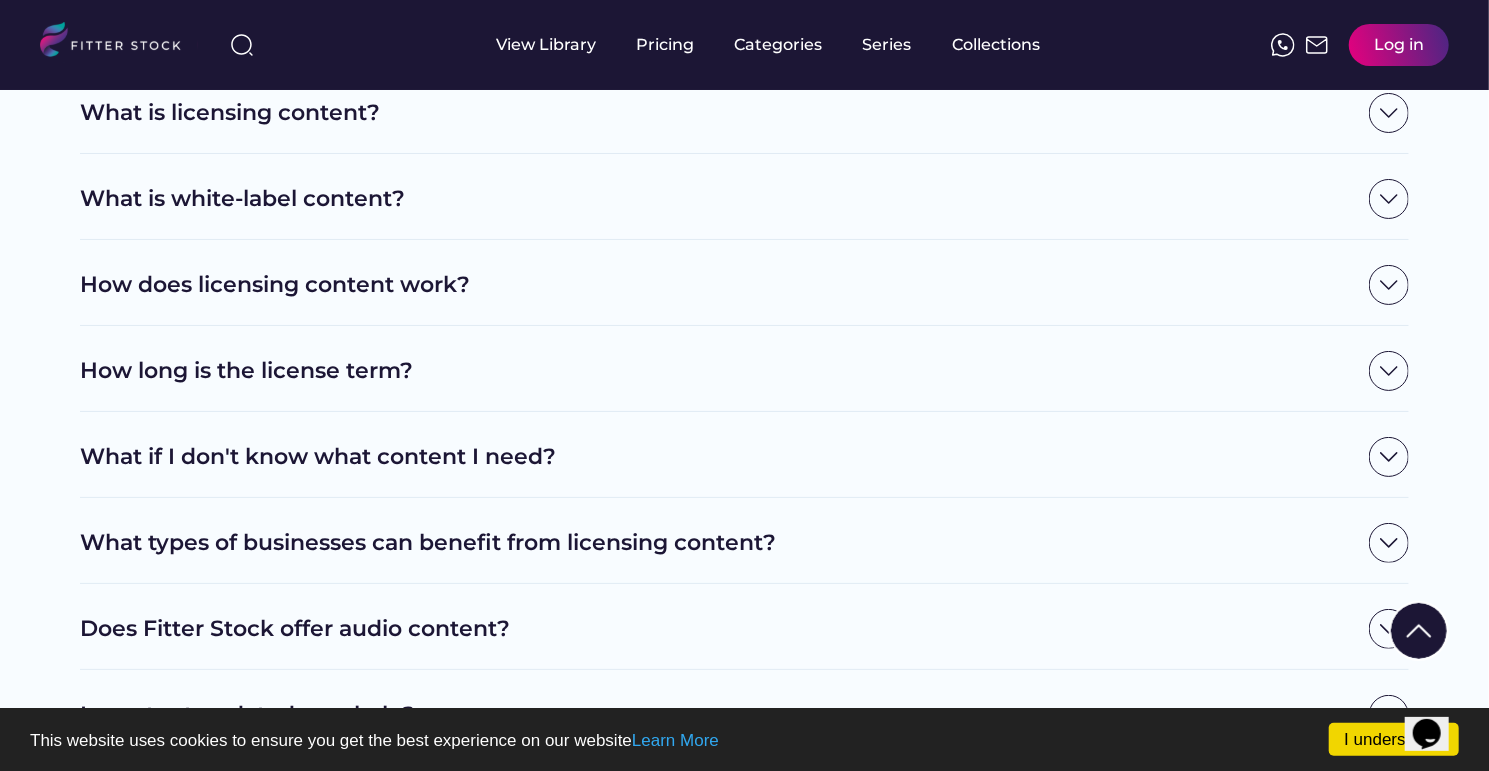 click on "How long is the license term?" at bounding box center (719, 371) 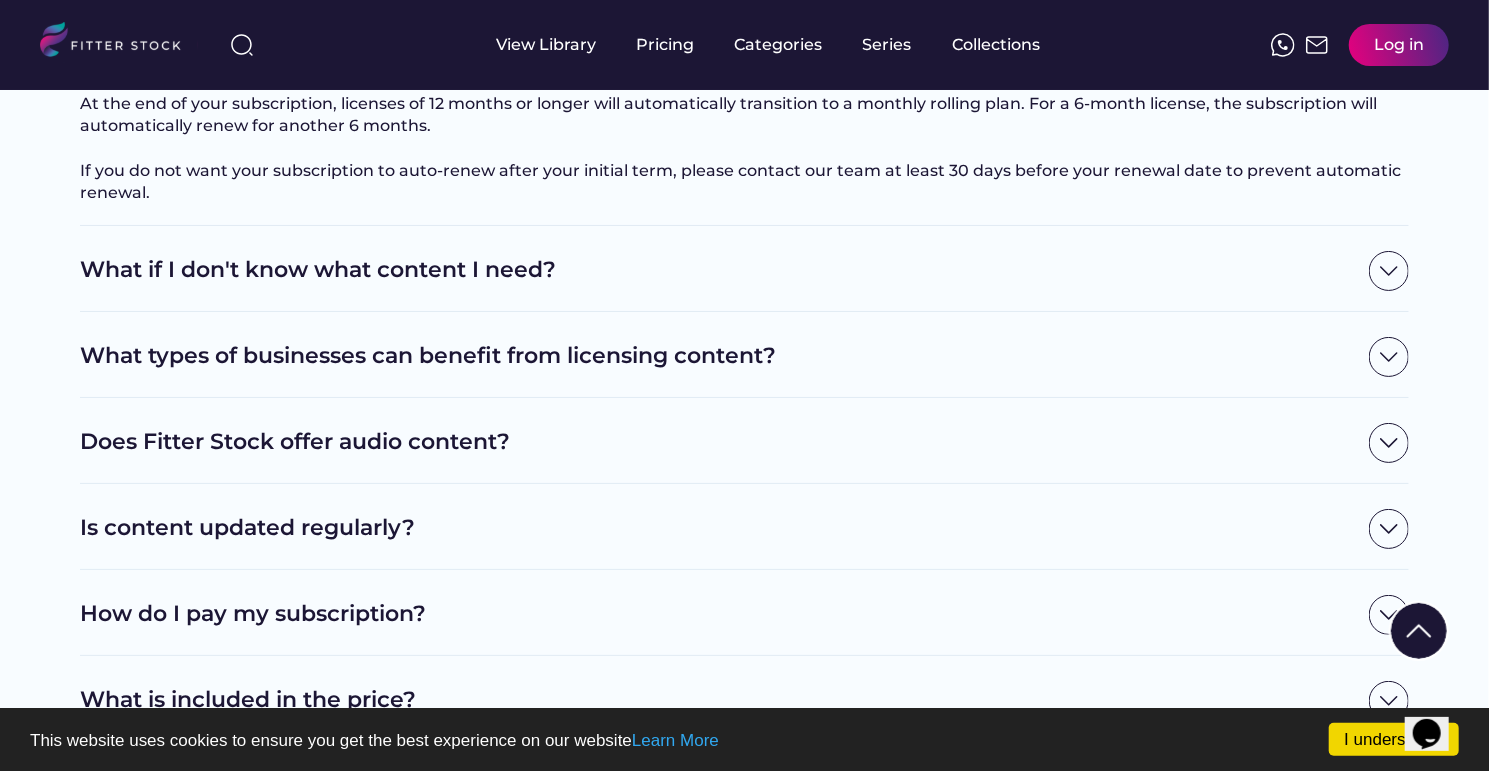 scroll, scrollTop: 596, scrollLeft: 0, axis: vertical 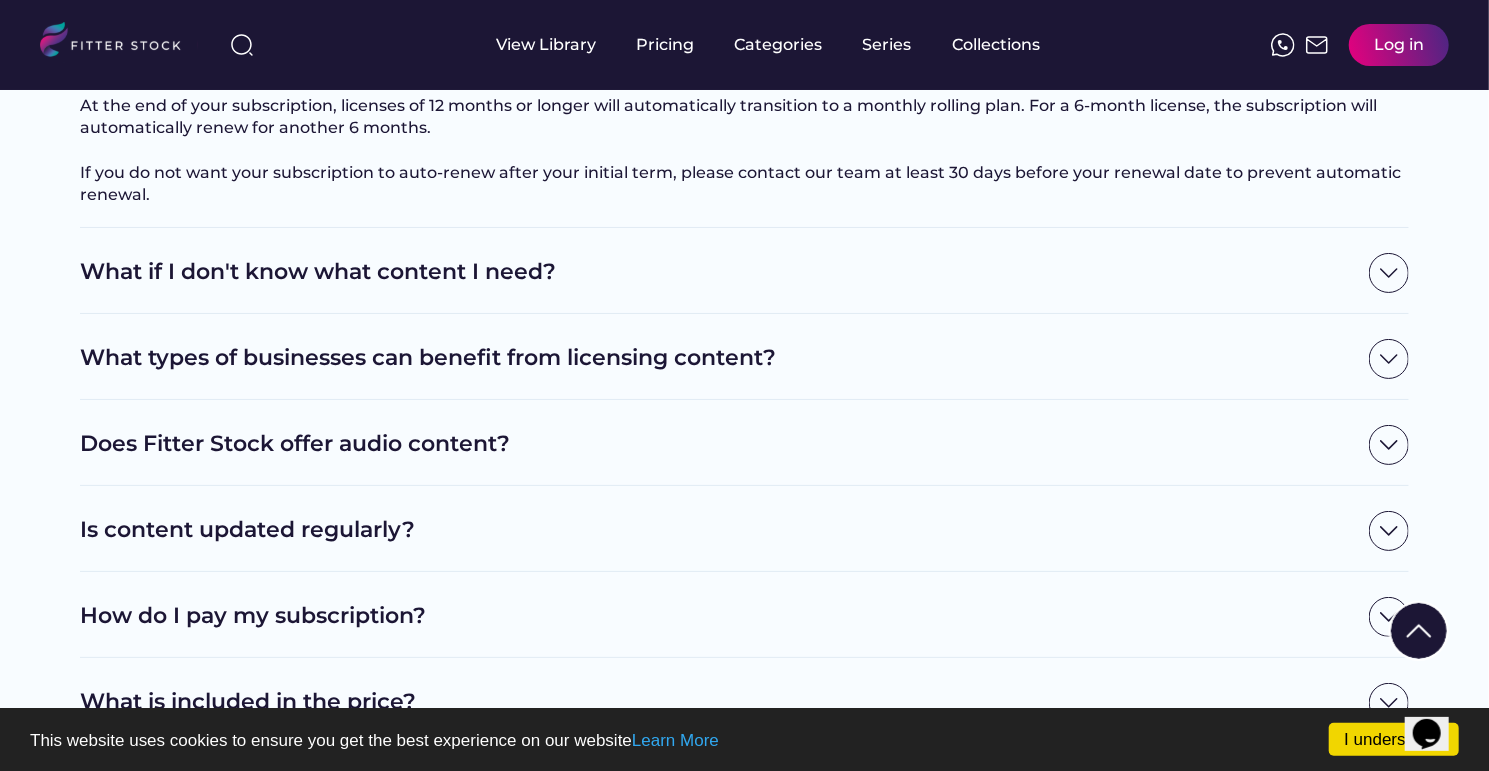 click on "What types of businesses can benefit from licensing content?" at bounding box center [719, 358] 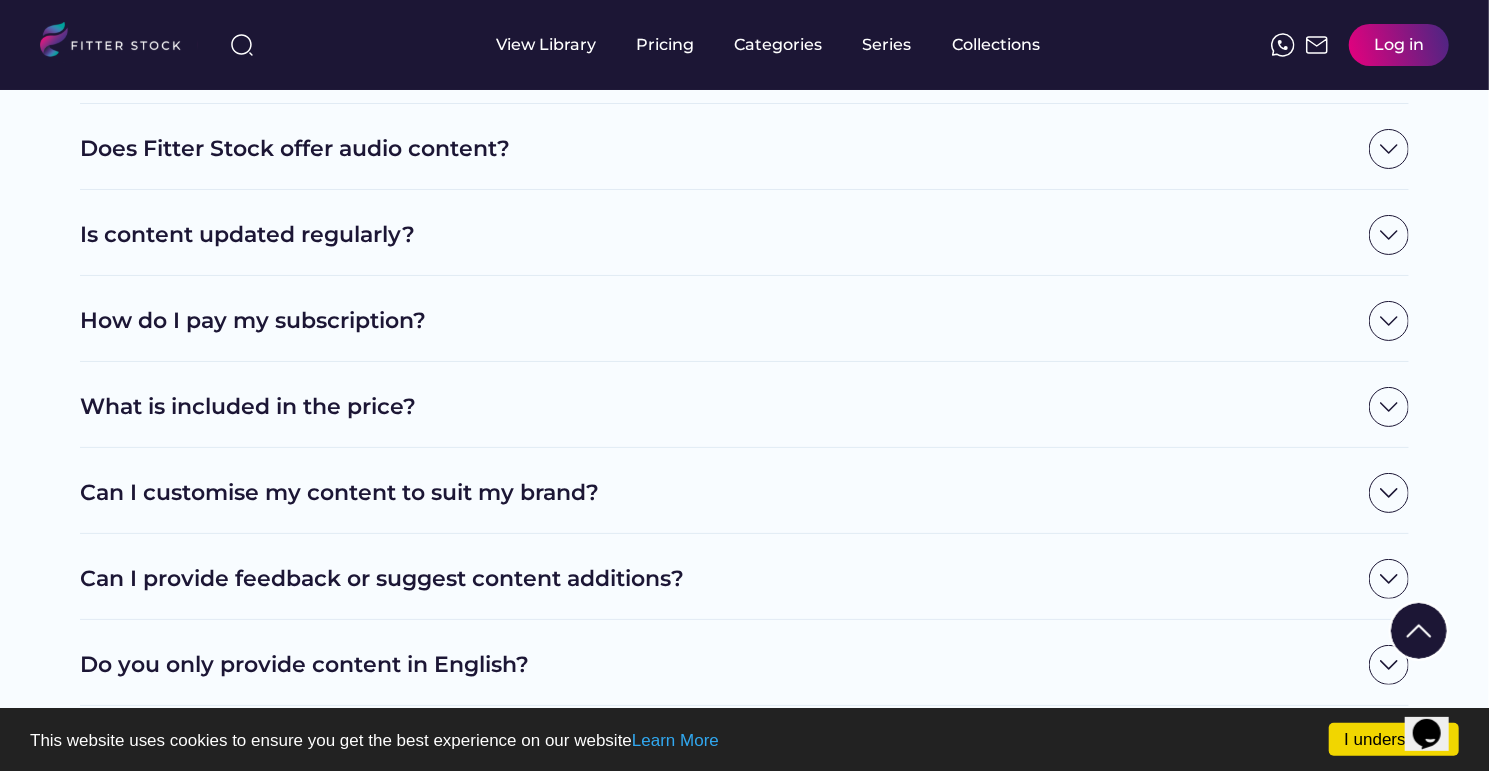 scroll, scrollTop: 957, scrollLeft: 0, axis: vertical 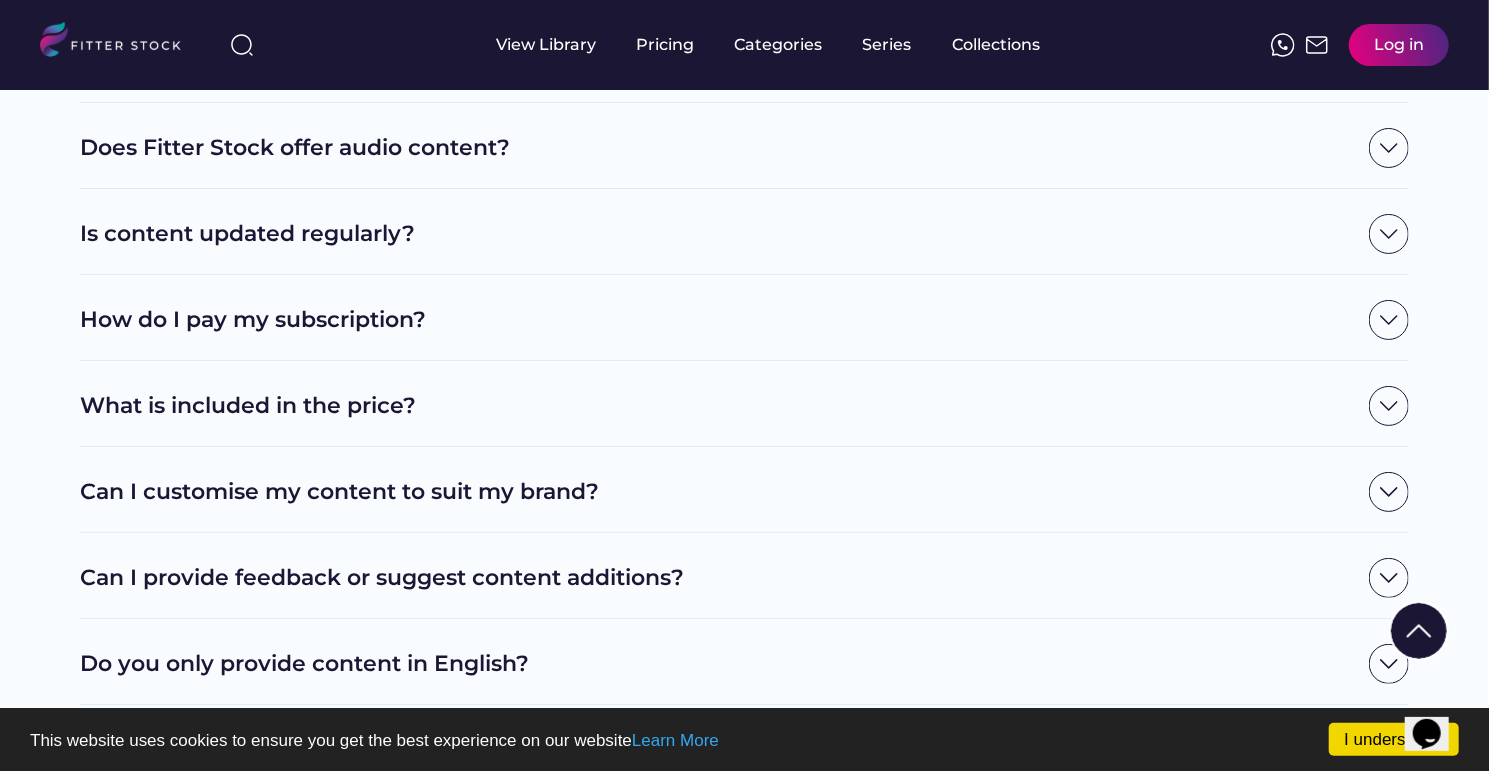 click on "Is content updated regularly?" at bounding box center (719, 234) 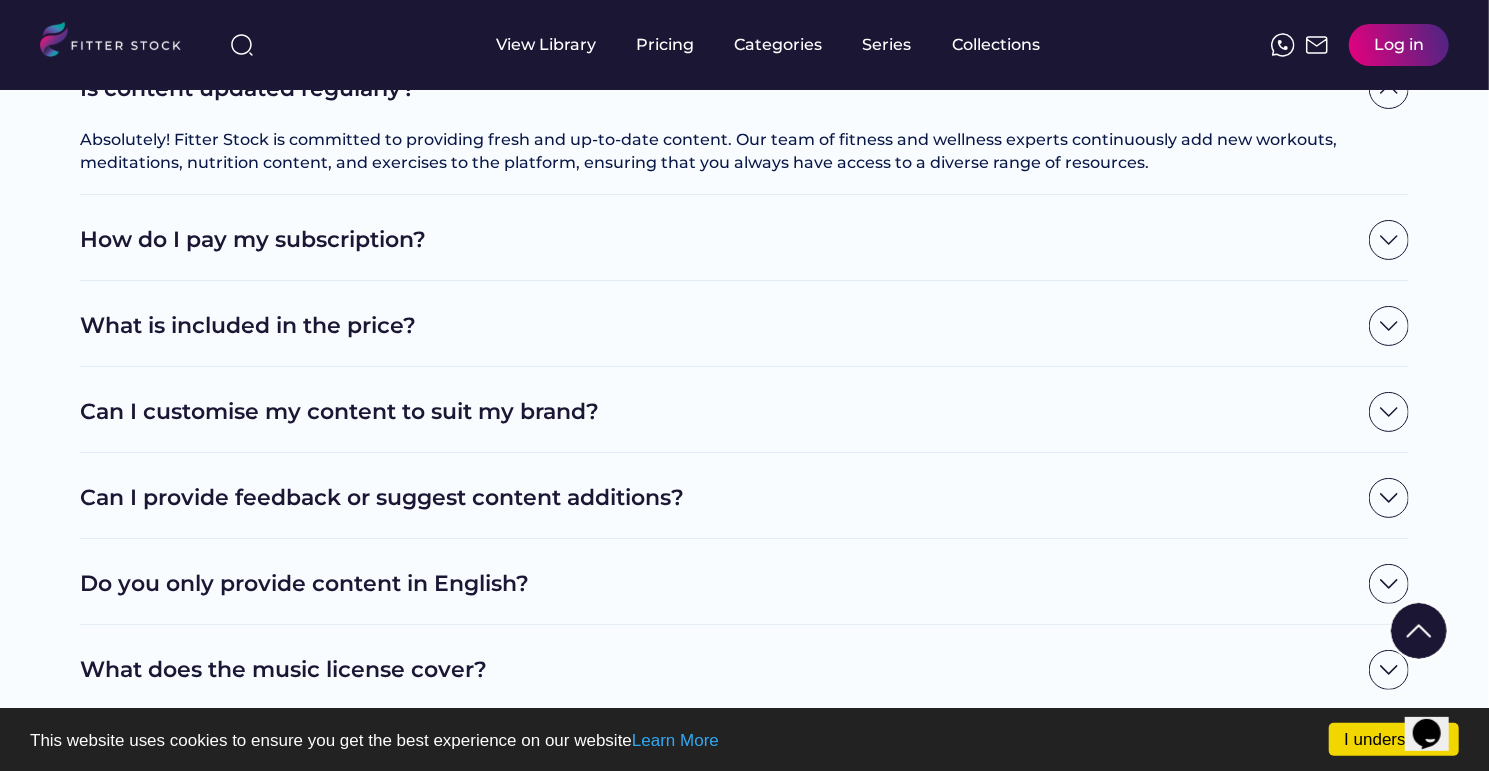 scroll, scrollTop: 1107, scrollLeft: 0, axis: vertical 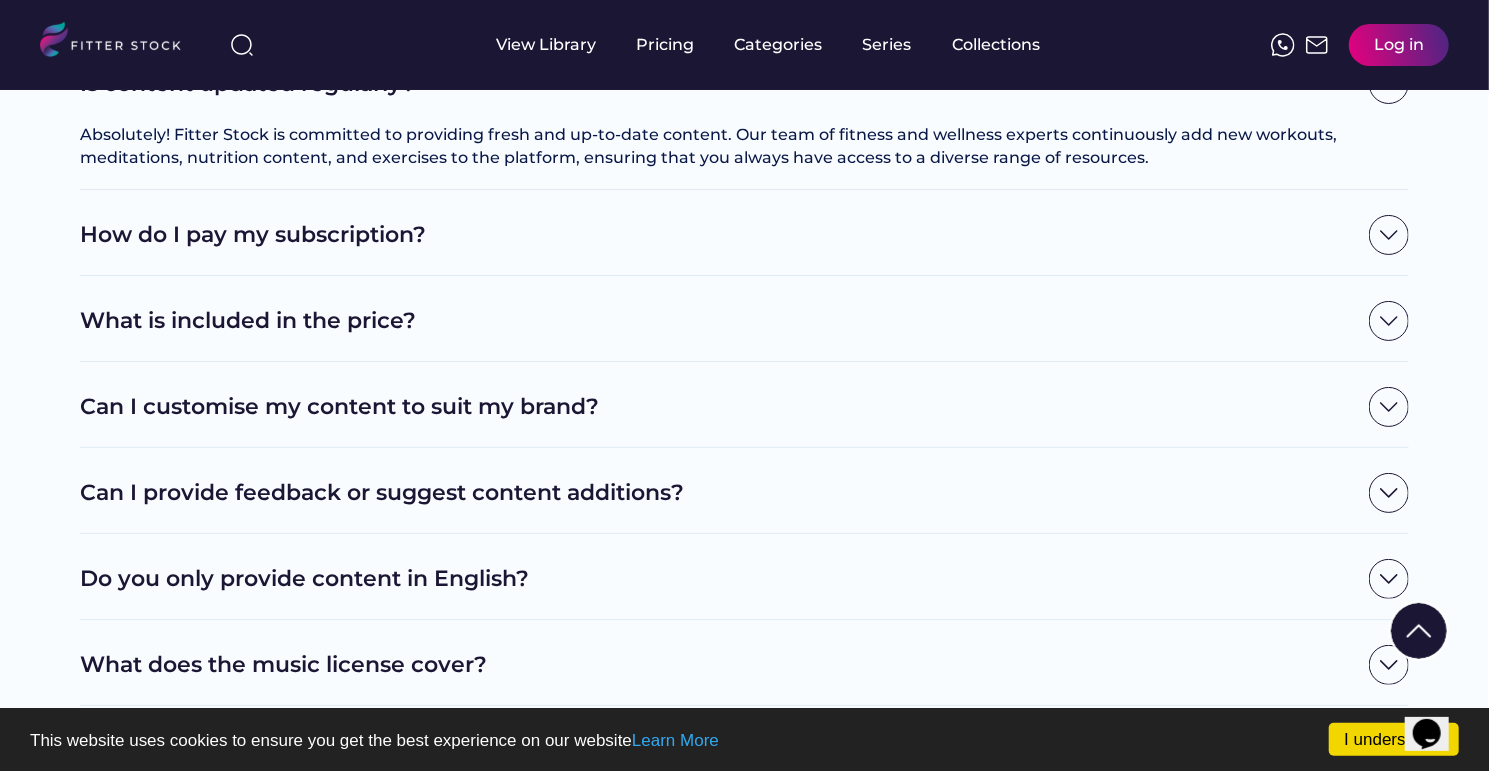 click on "How do I pay my subscription?" at bounding box center [719, 235] 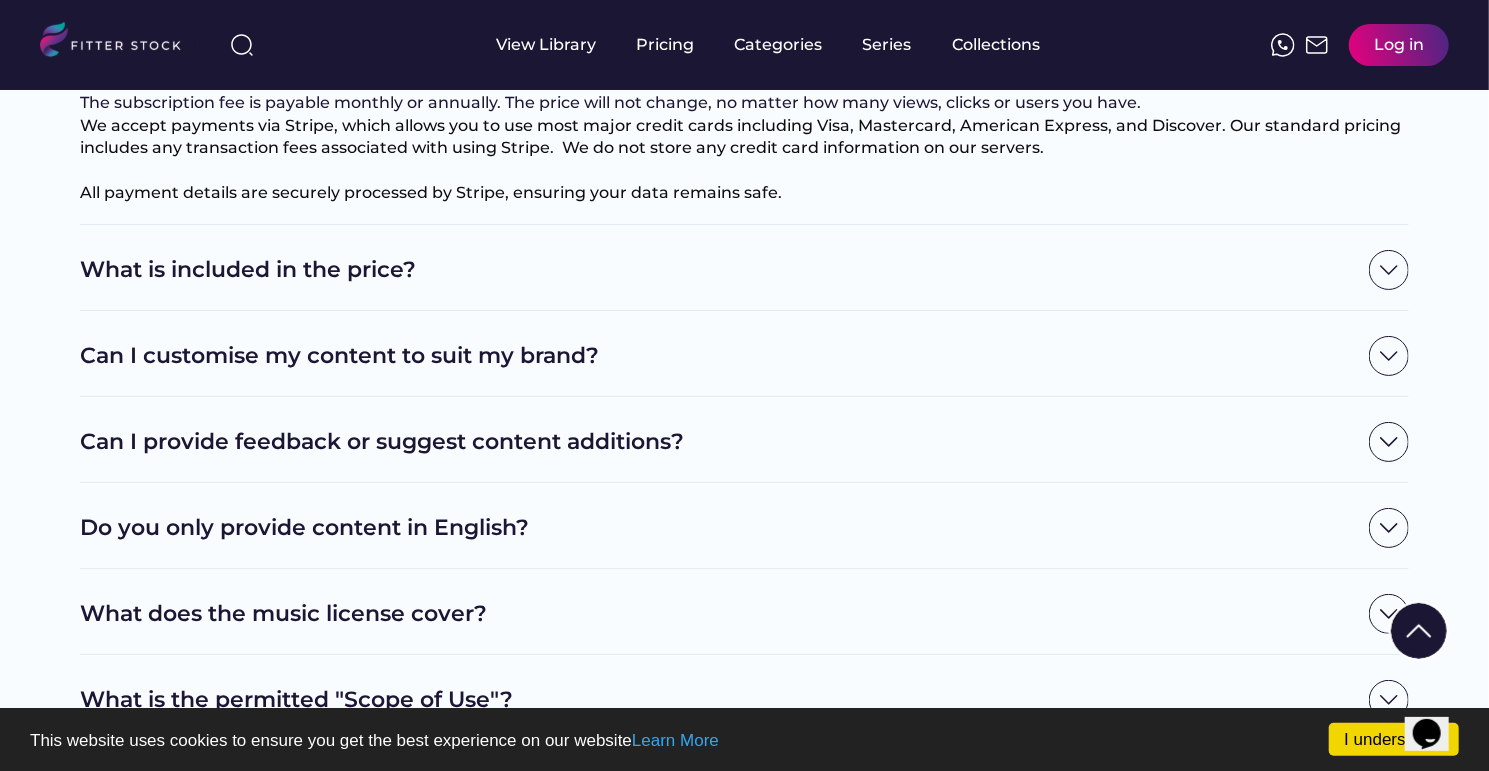 scroll, scrollTop: 1291, scrollLeft: 0, axis: vertical 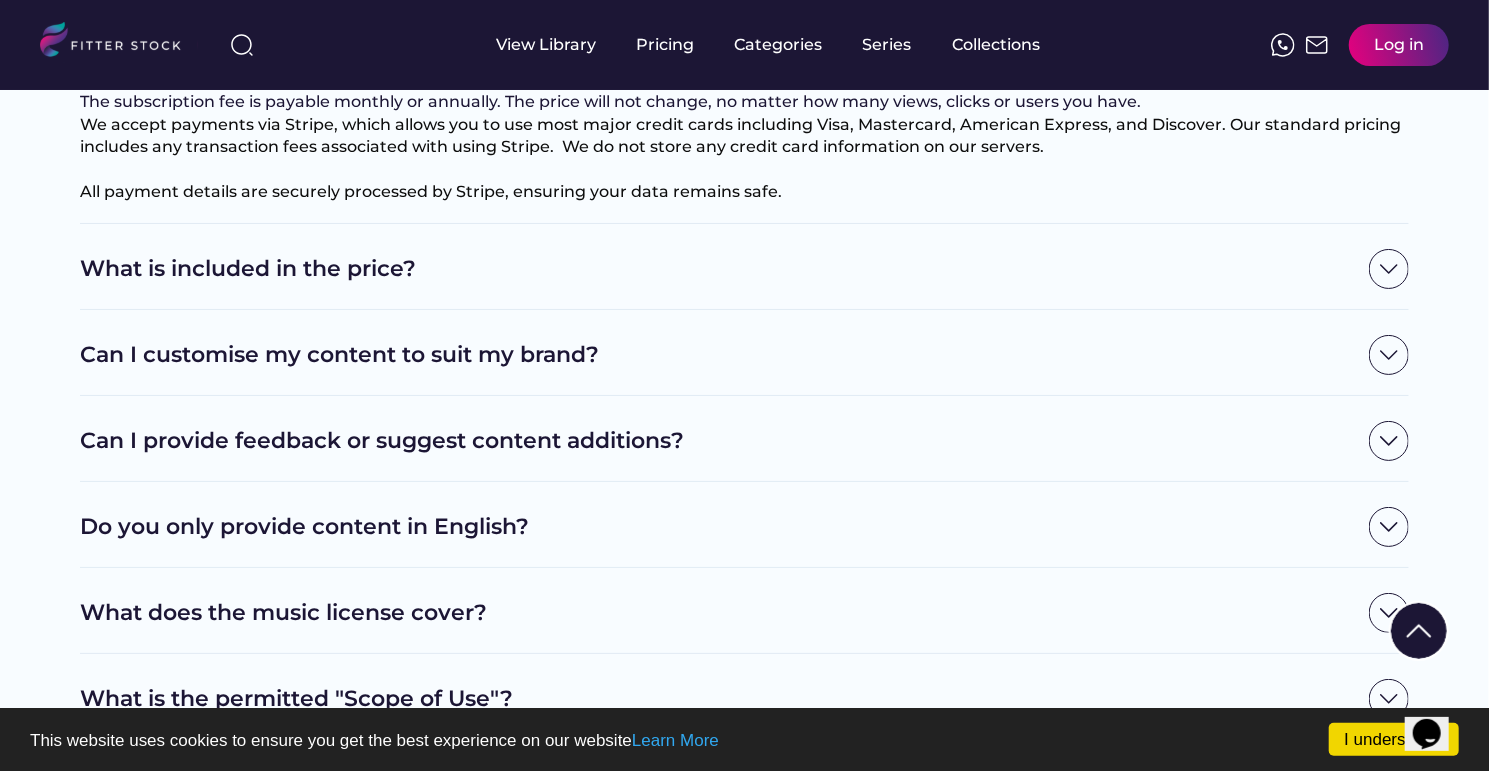 click on "What is included in the price?" at bounding box center (719, 269) 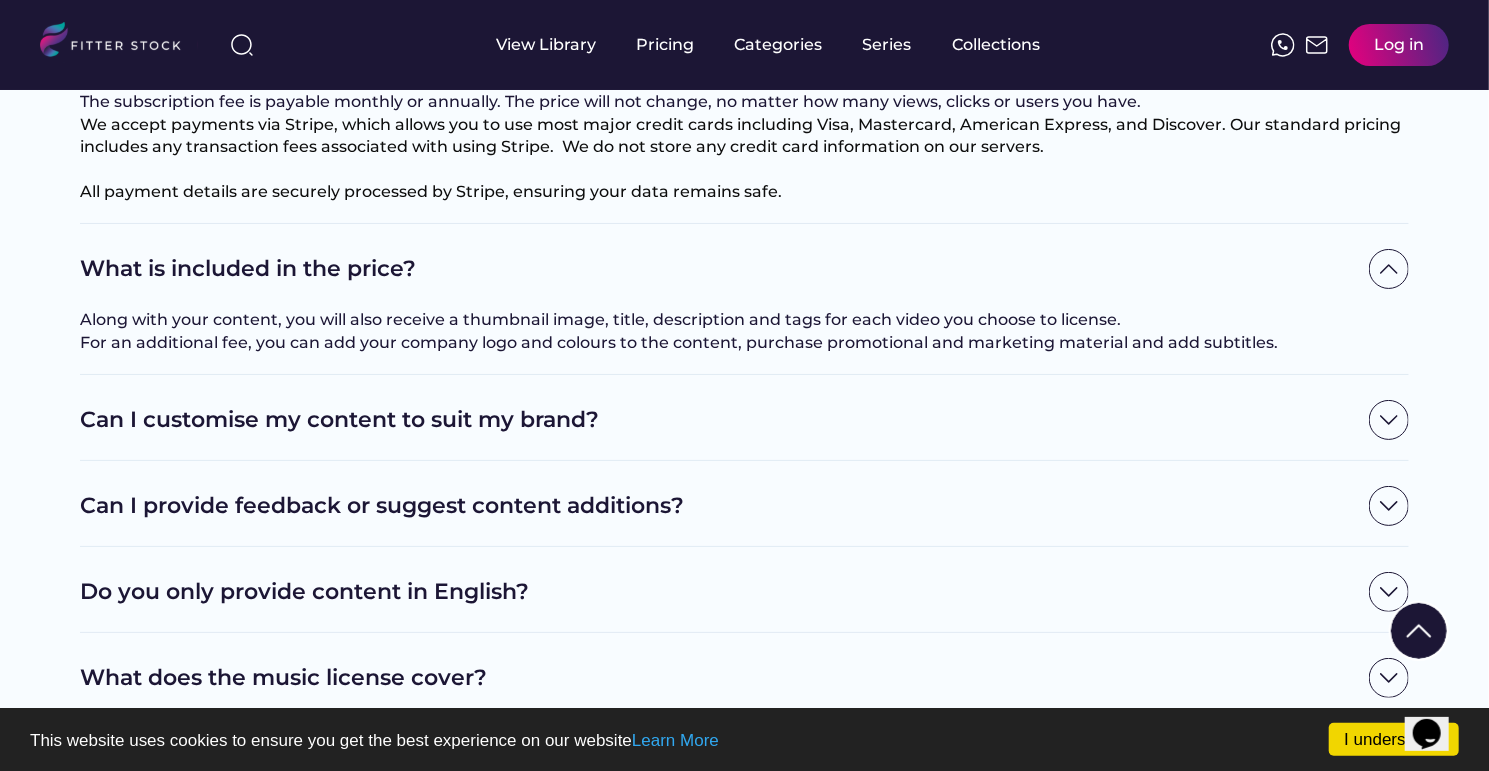 scroll, scrollTop: 1428, scrollLeft: 0, axis: vertical 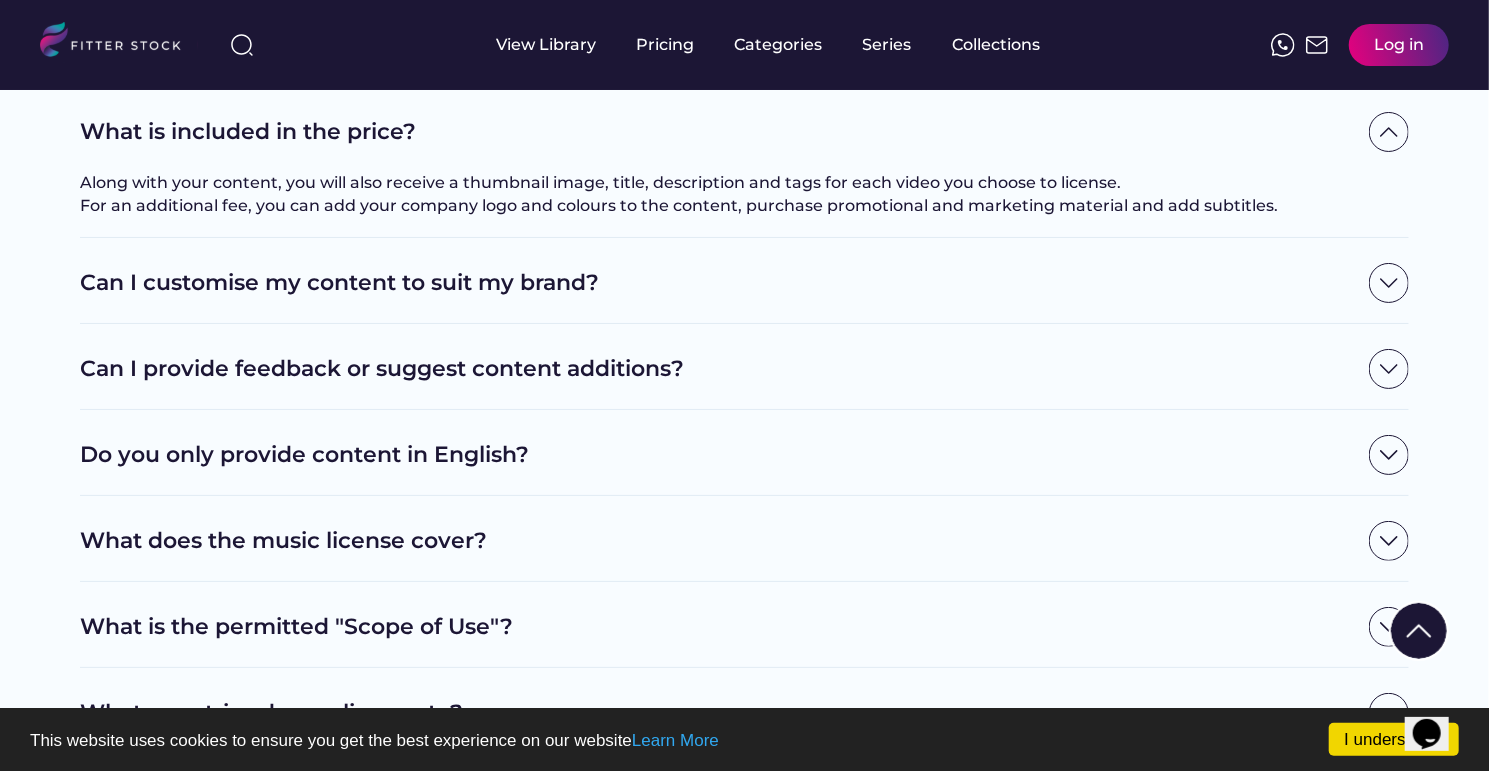 click on "Can I customise my content to suit my brand?" at bounding box center (744, 283) 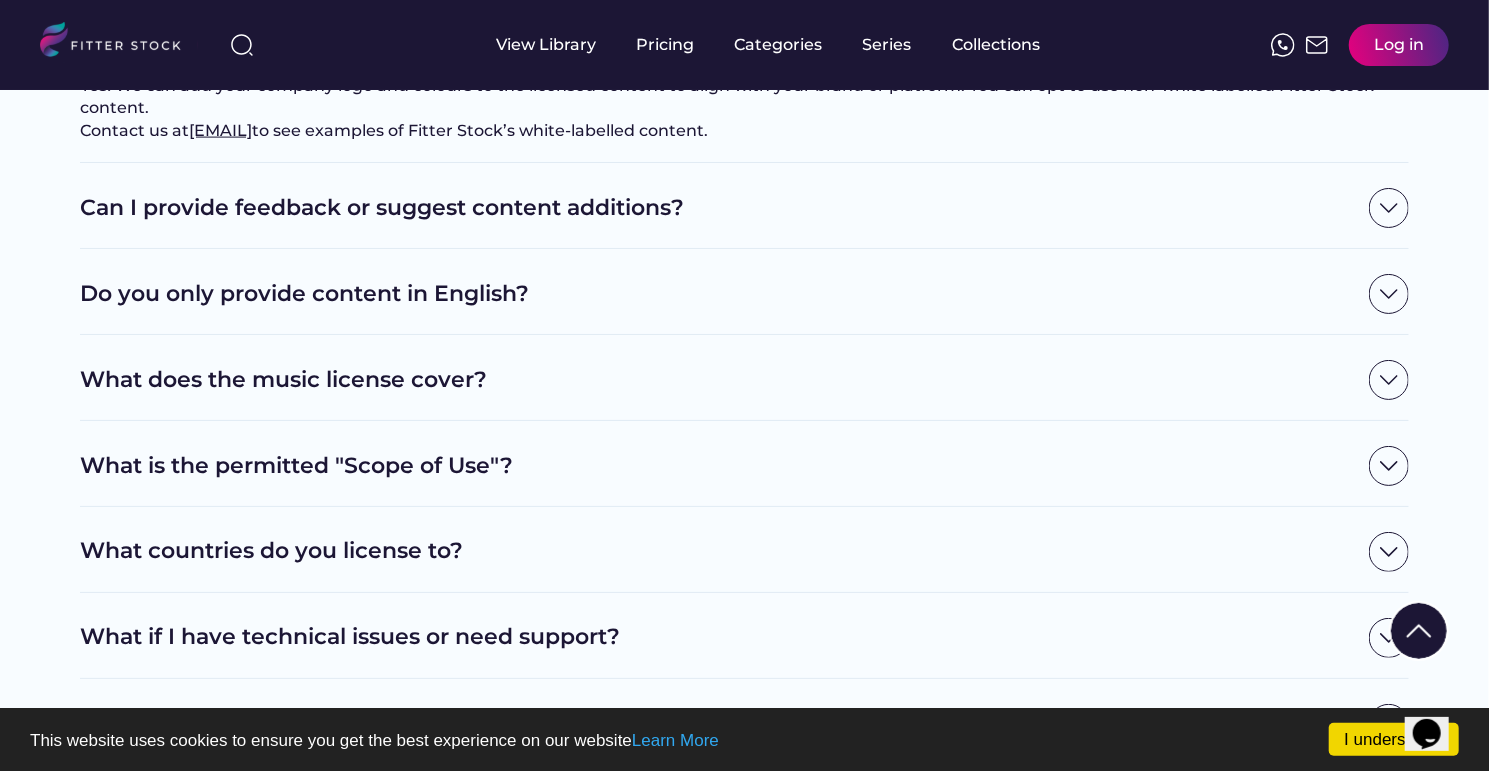 scroll, scrollTop: 1677, scrollLeft: 0, axis: vertical 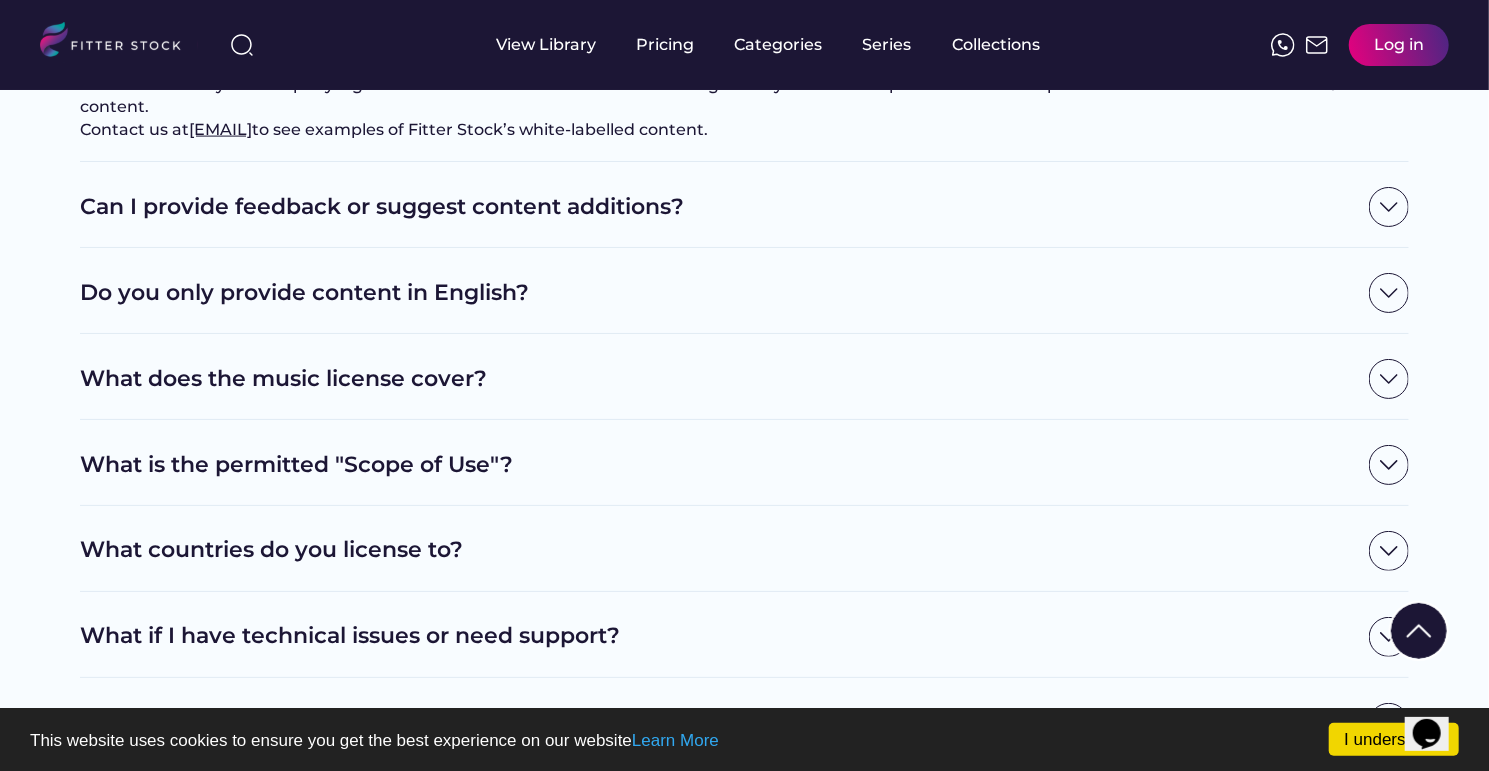 click on "Can I provide feedback or suggest content additions?" at bounding box center [719, 207] 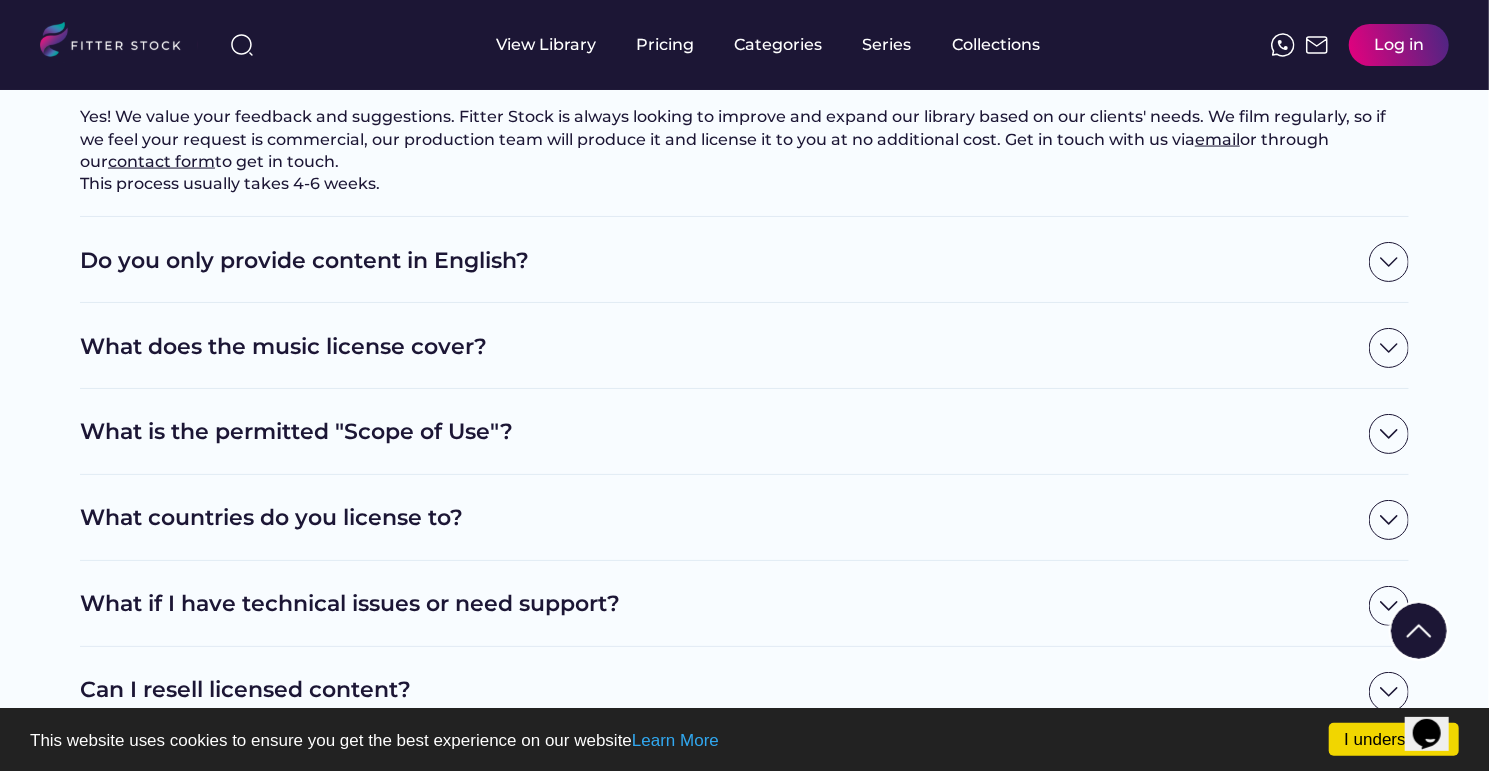 scroll, scrollTop: 1865, scrollLeft: 0, axis: vertical 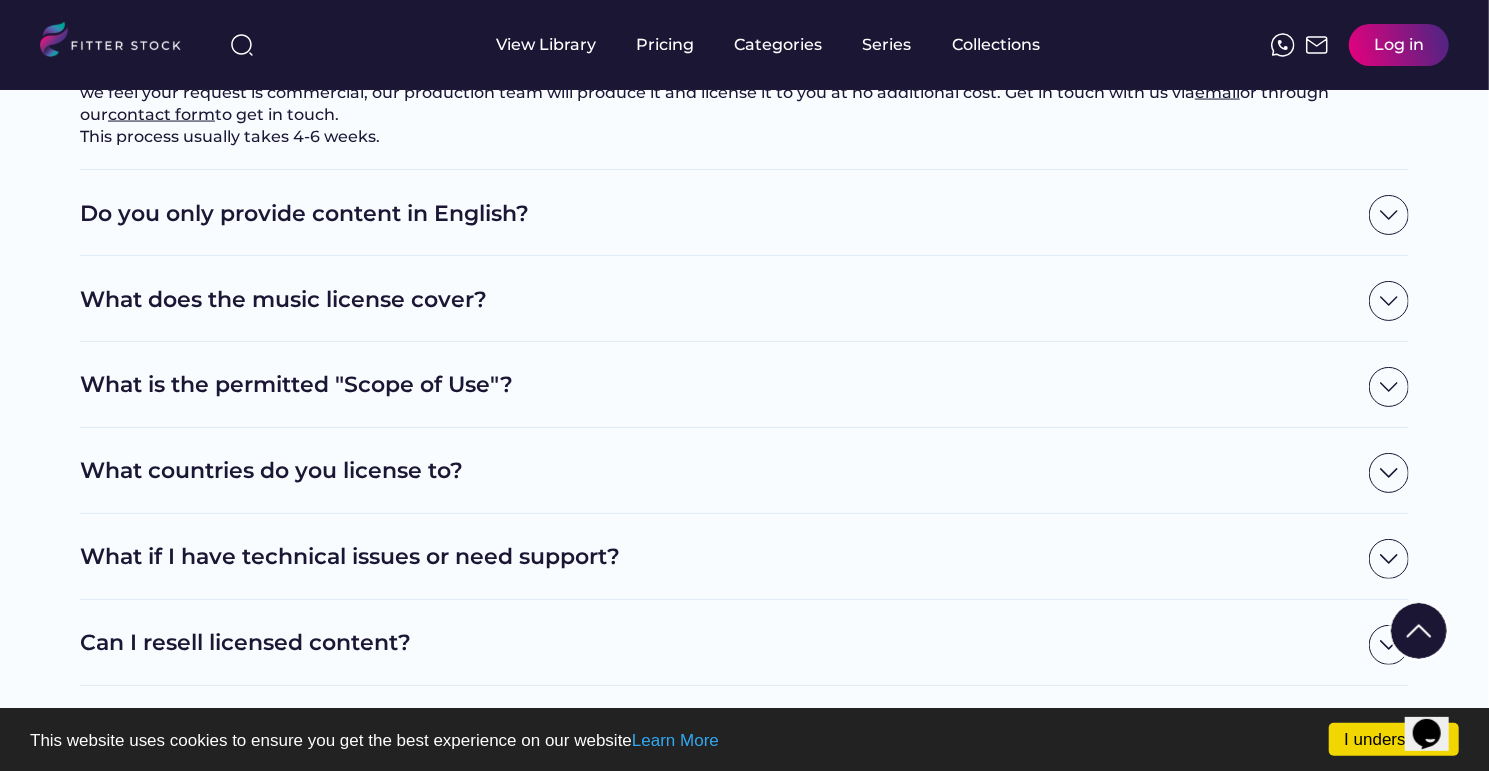 click on "Do you only provide content in English?" at bounding box center [719, 214] 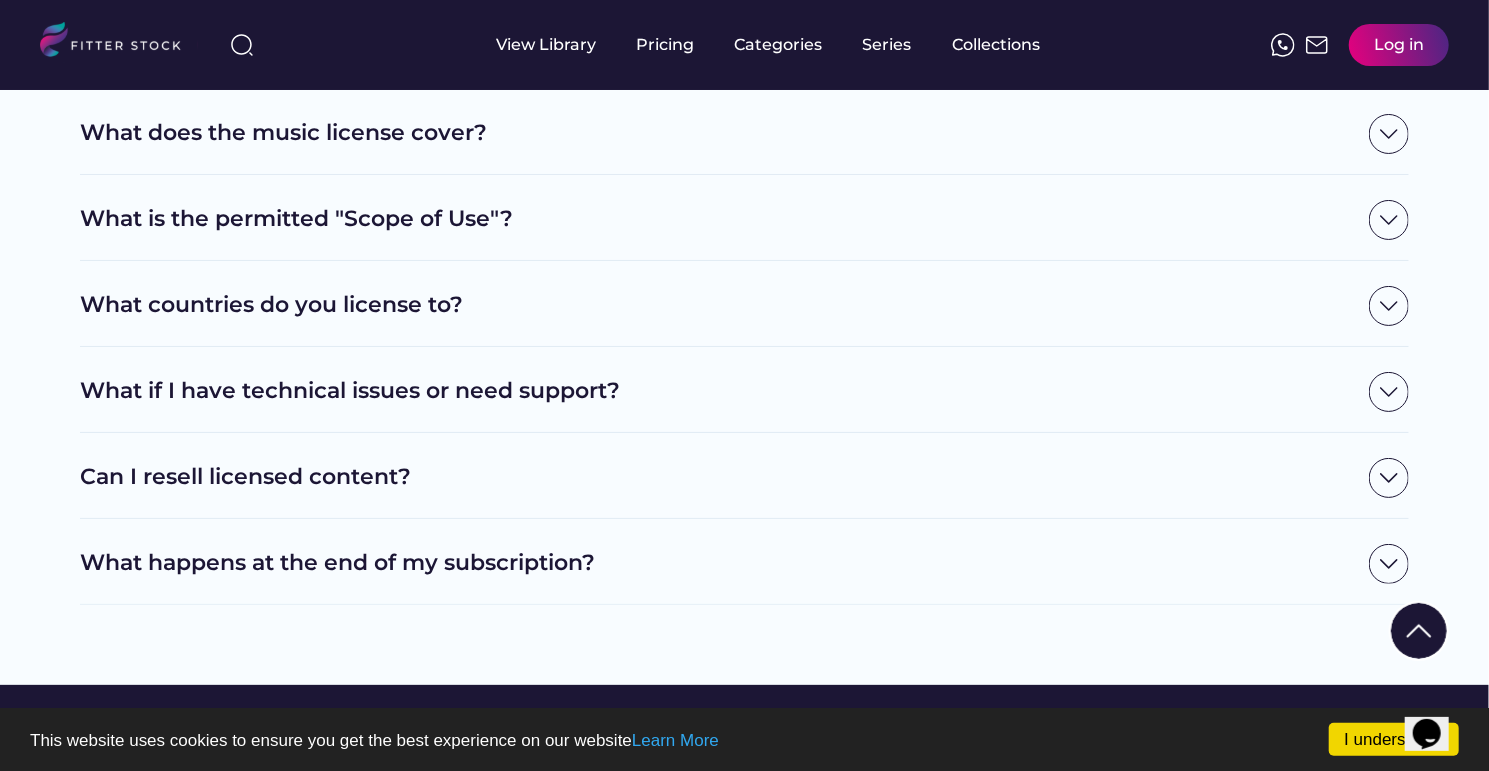 scroll, scrollTop: 2135, scrollLeft: 0, axis: vertical 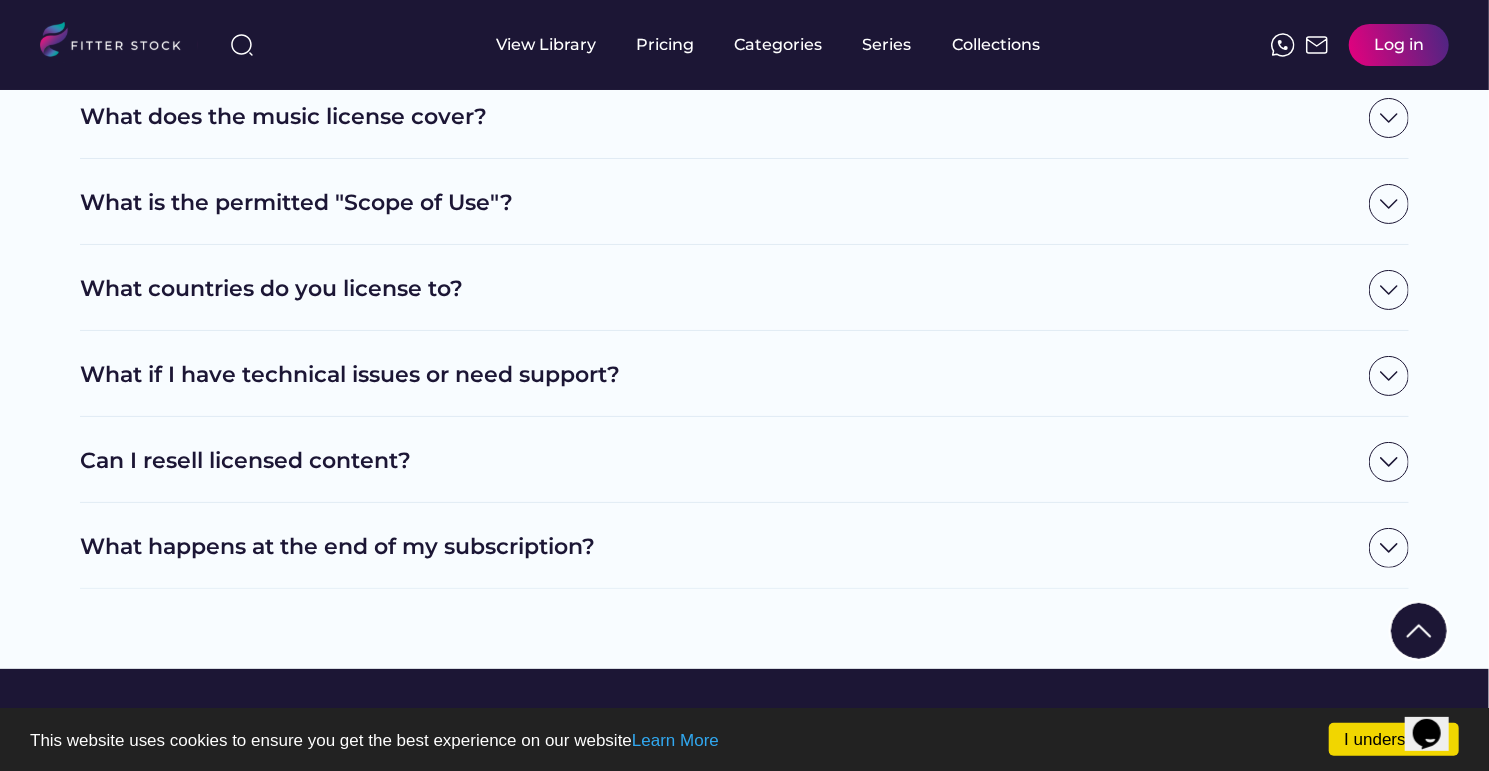 click on "What does the music license cover?" at bounding box center [719, 118] 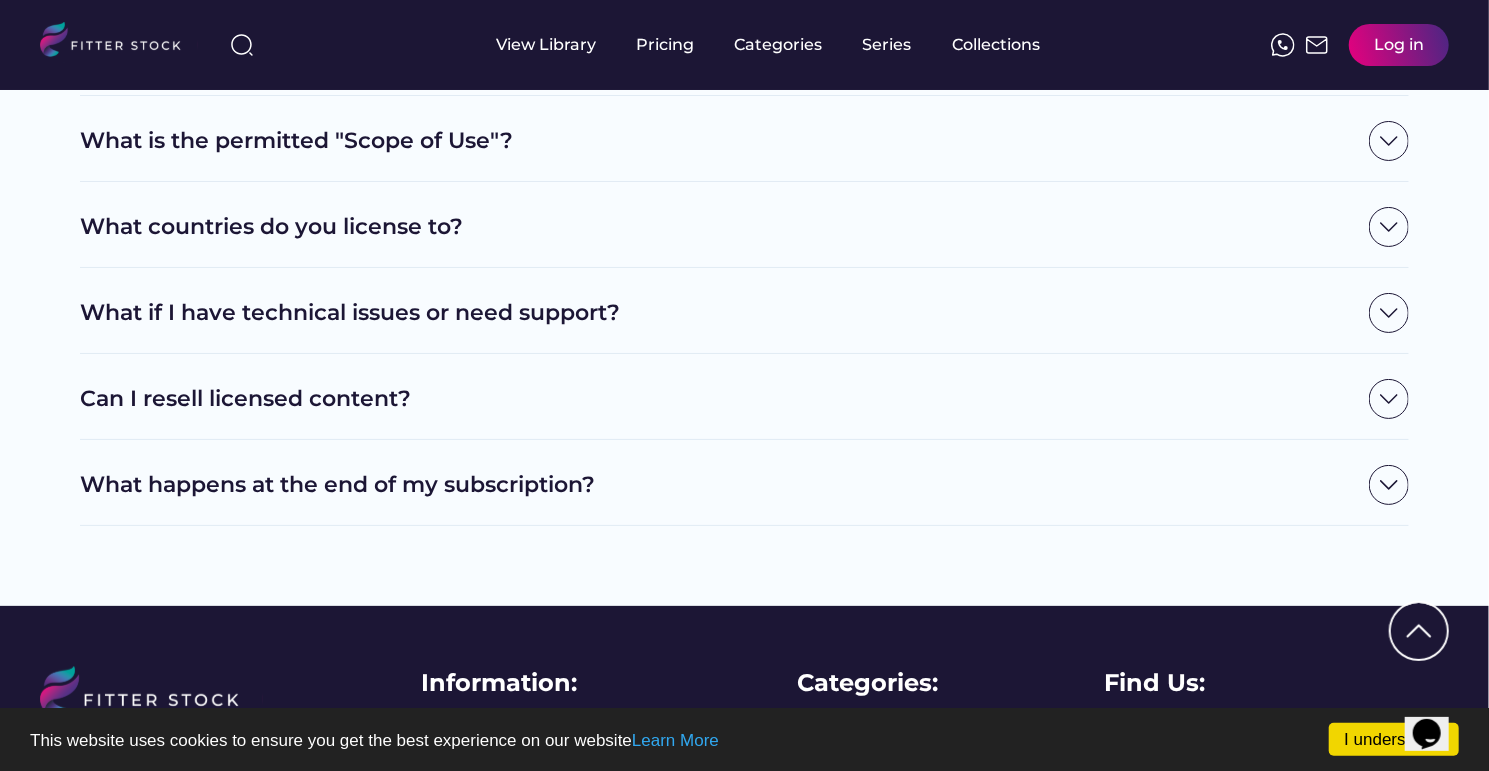 scroll, scrollTop: 2274, scrollLeft: 0, axis: vertical 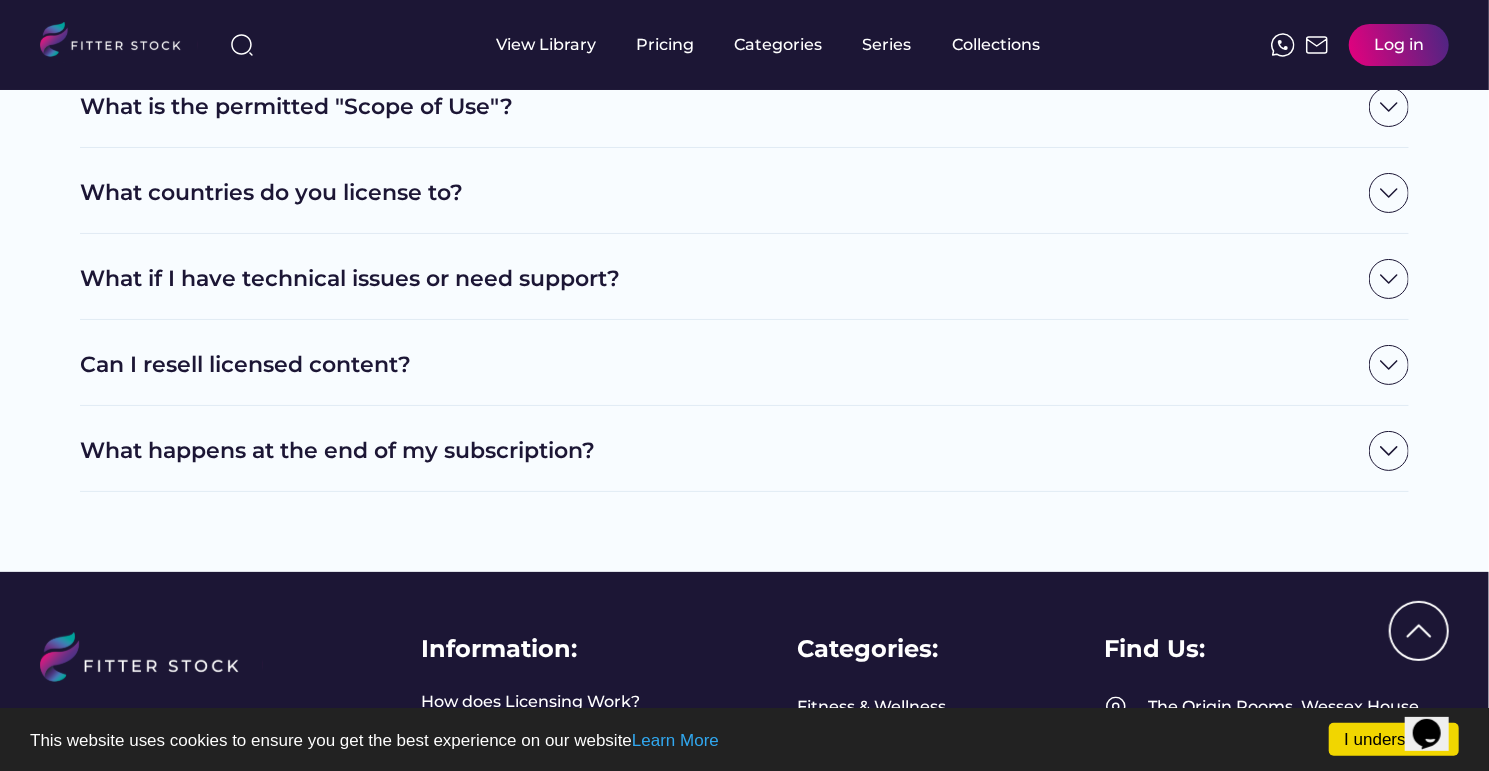 click on "What is the permitted "Scope of Use"?" at bounding box center (719, 107) 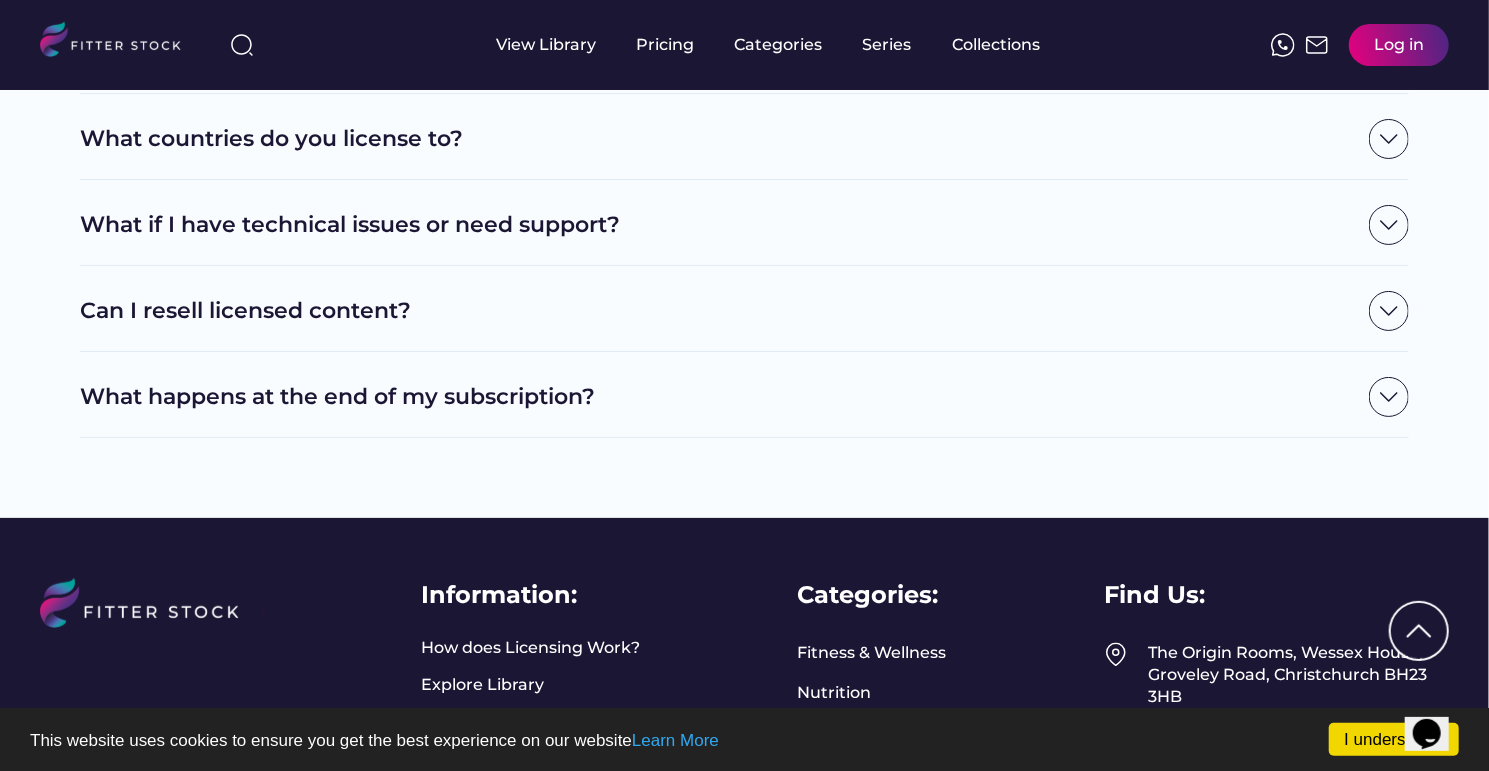 scroll, scrollTop: 2508, scrollLeft: 0, axis: vertical 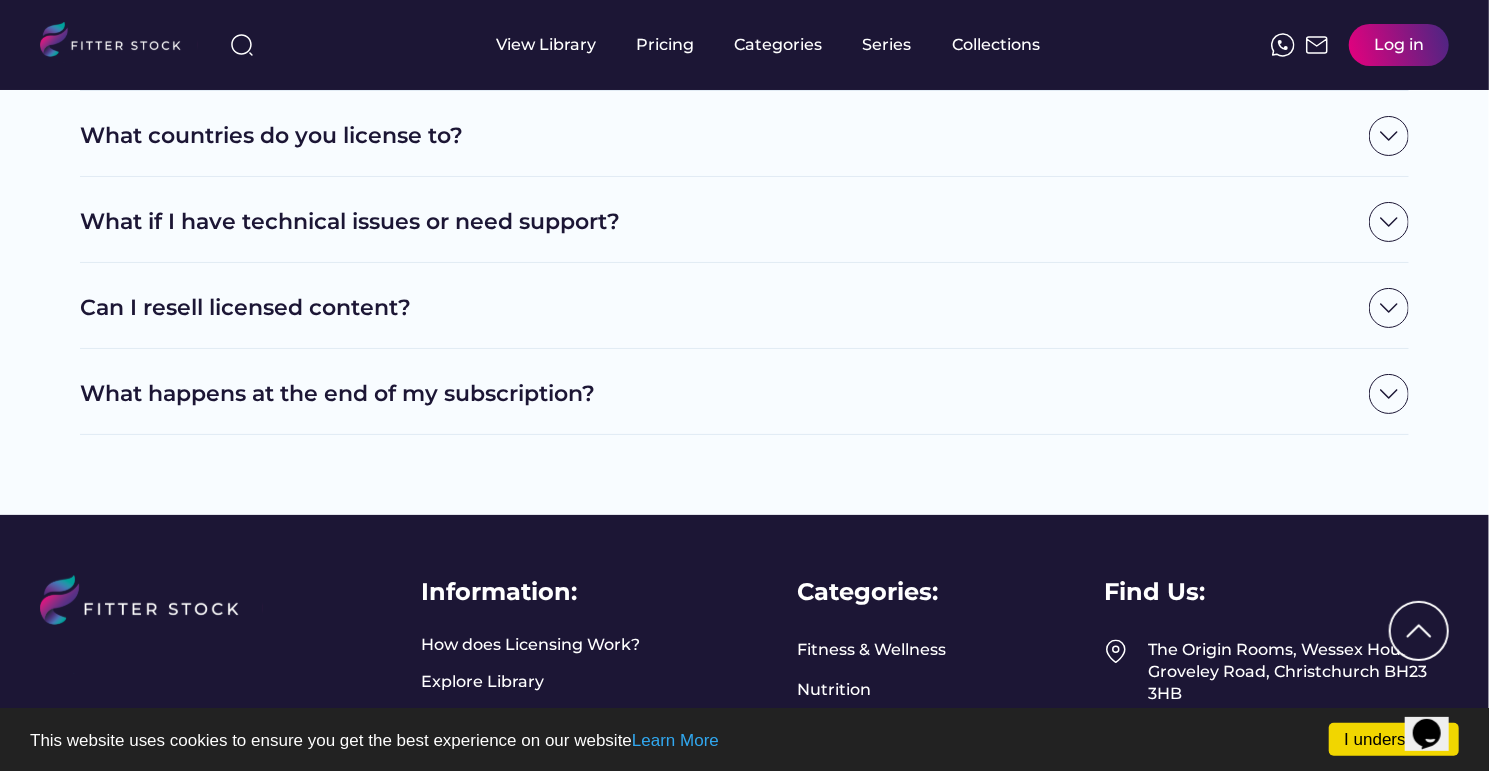 click on "What countries do you license to?" at bounding box center (719, 136) 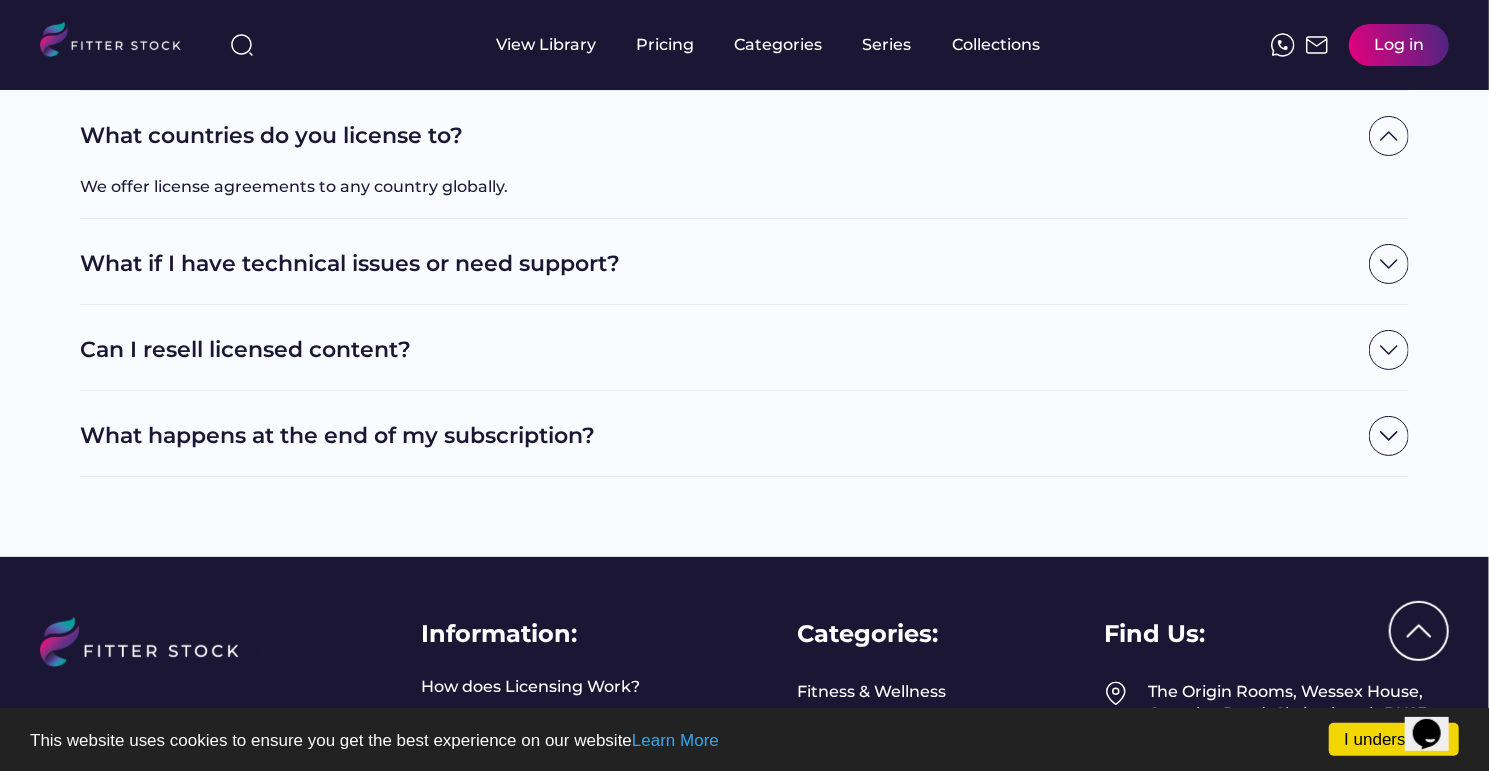 scroll, scrollTop: 2606, scrollLeft: 0, axis: vertical 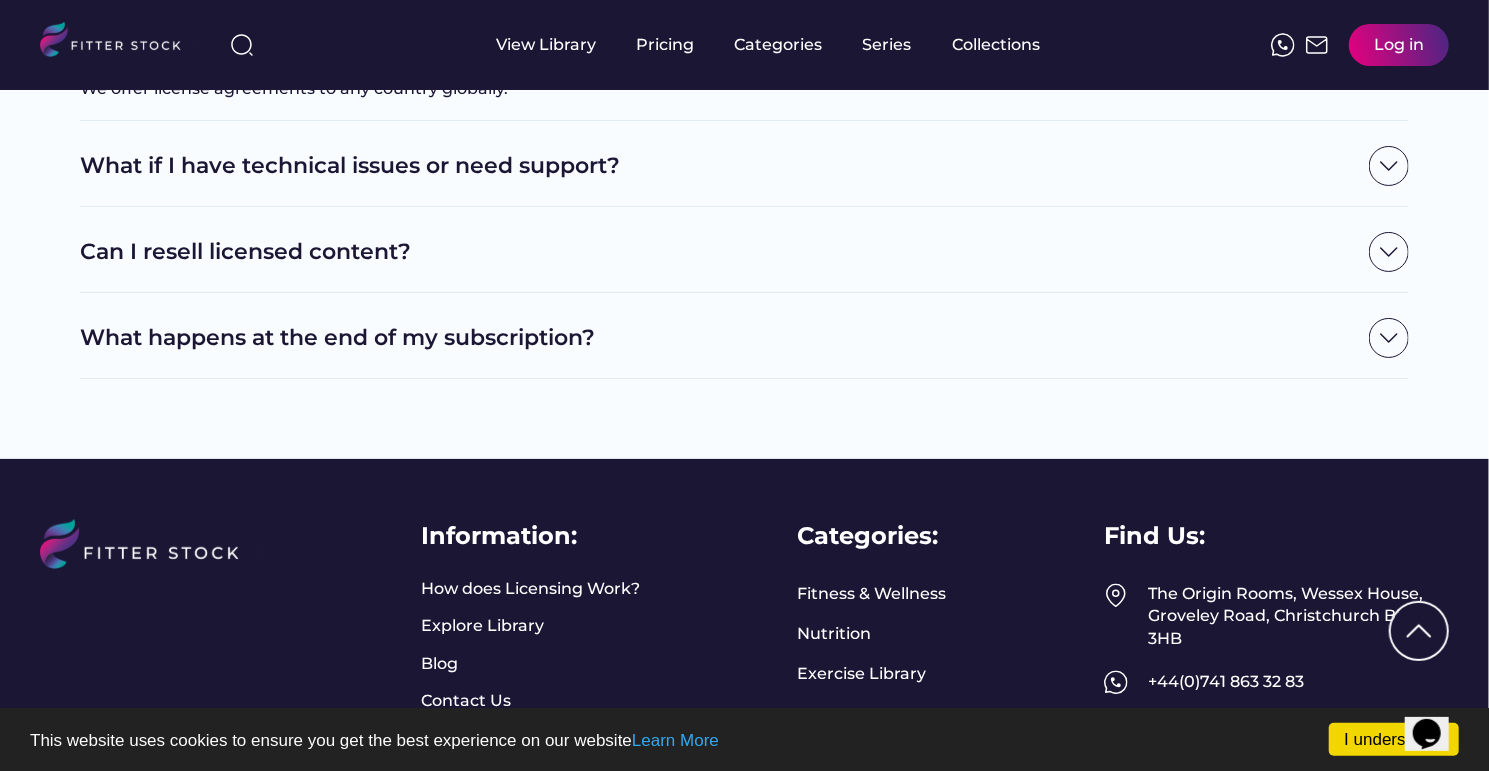click on "Can I resell licensed content?" at bounding box center [719, 252] 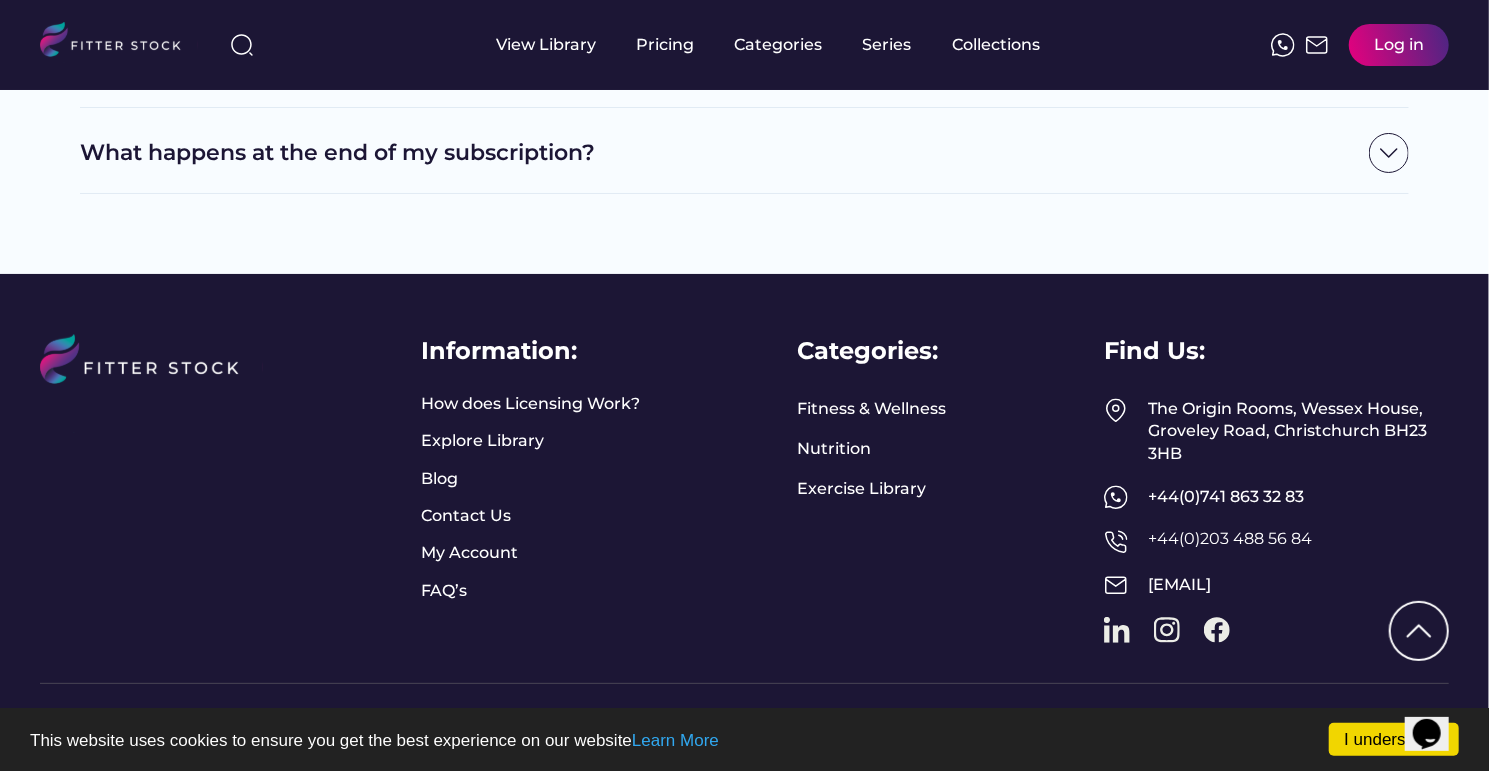 scroll, scrollTop: 3030, scrollLeft: 0, axis: vertical 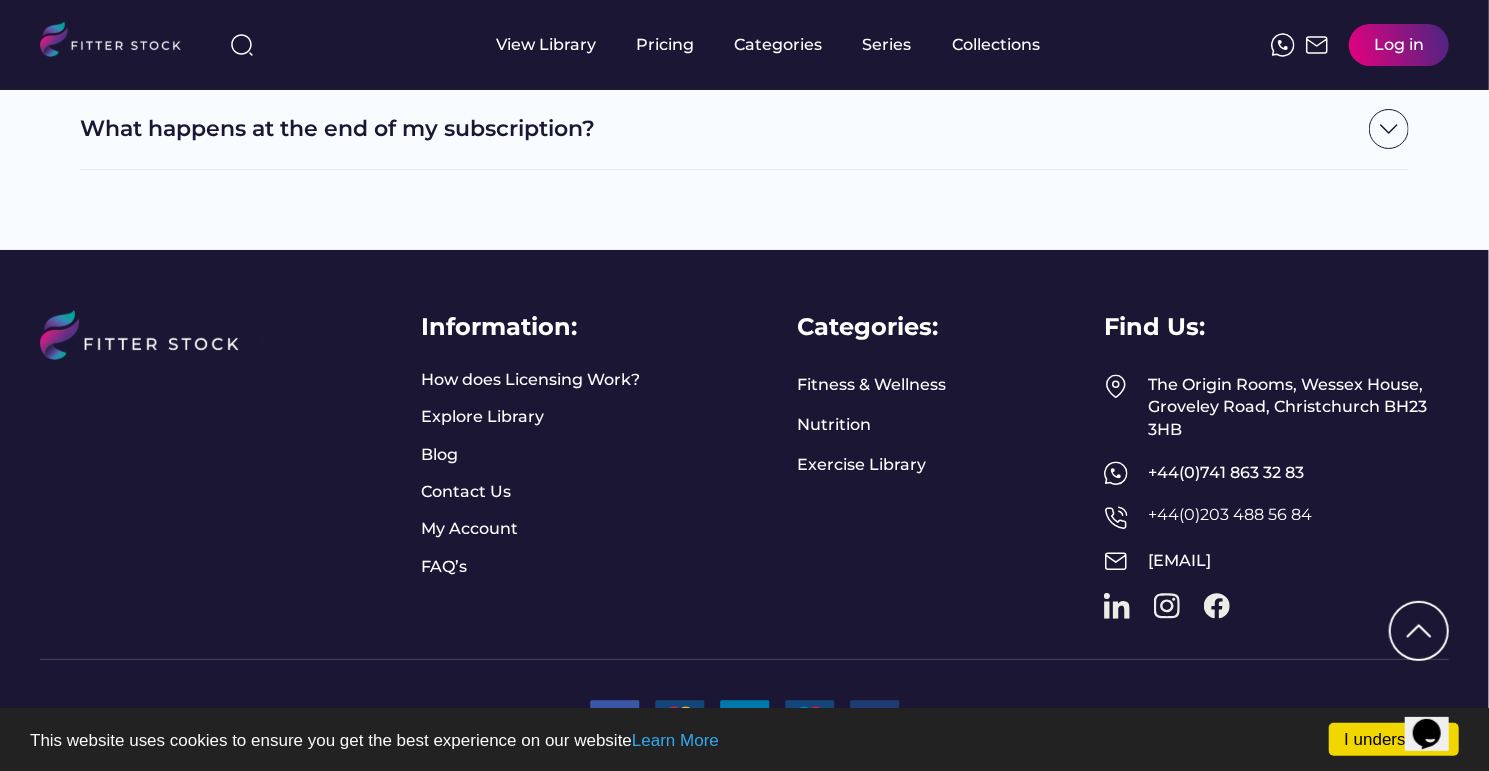 click on "The Origin Rooms, Wessex House, Groveley Road, Christchurch BH23 3HB" at bounding box center (1298, 407) 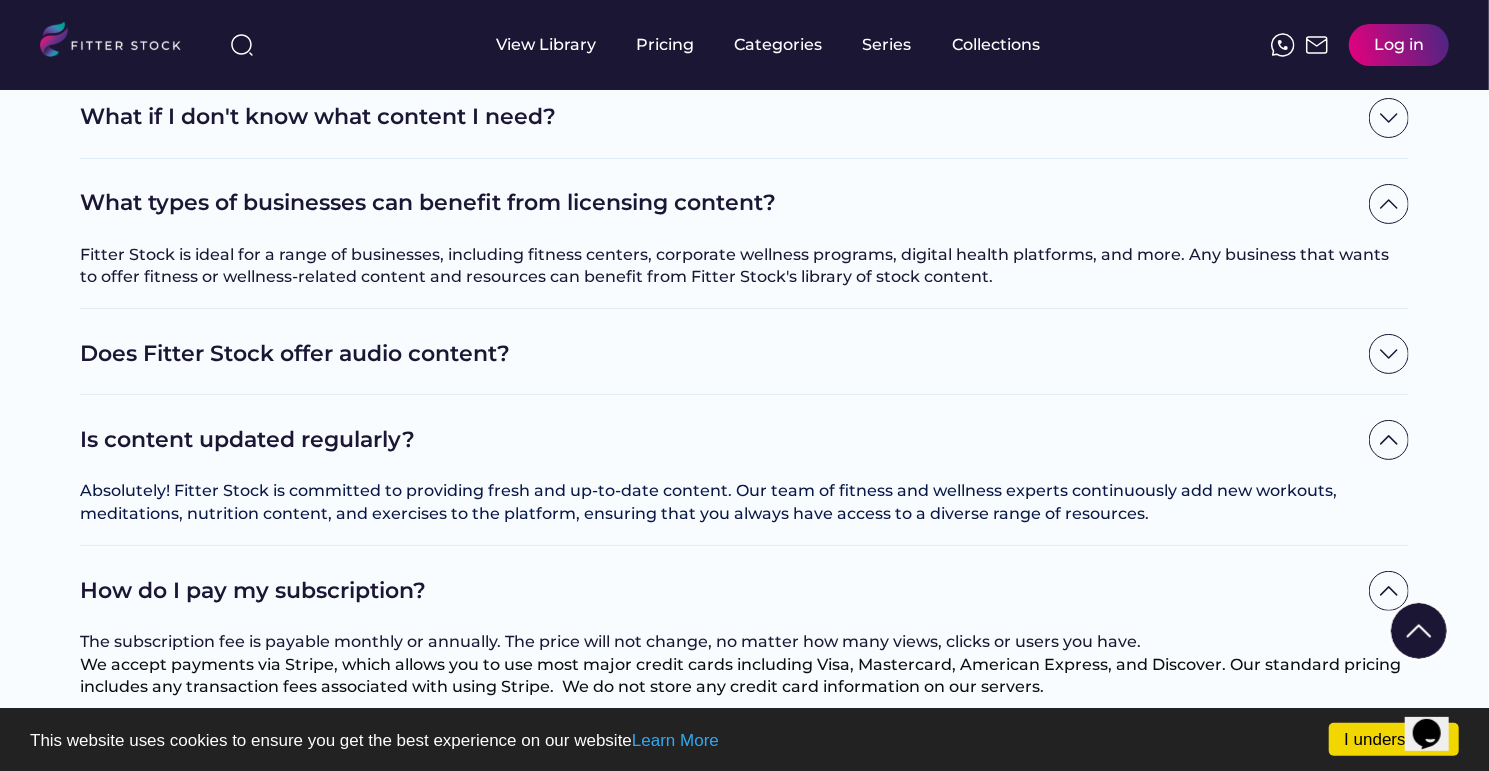 scroll, scrollTop: 0, scrollLeft: 0, axis: both 